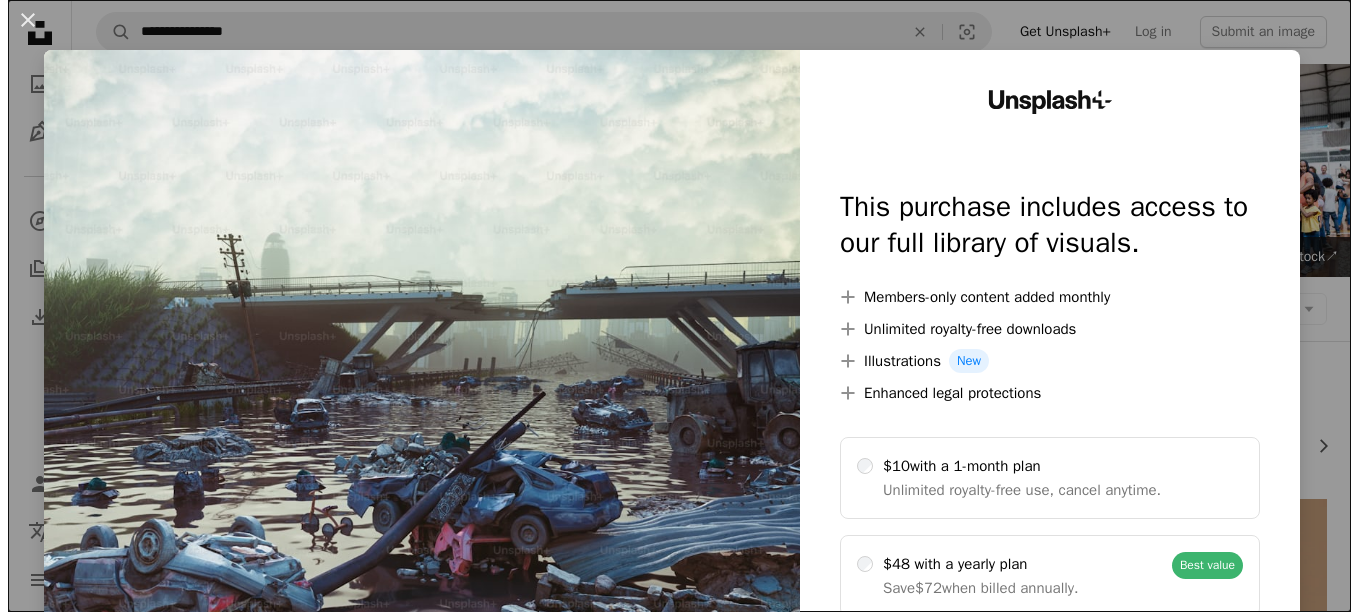scroll, scrollTop: 2347, scrollLeft: 0, axis: vertical 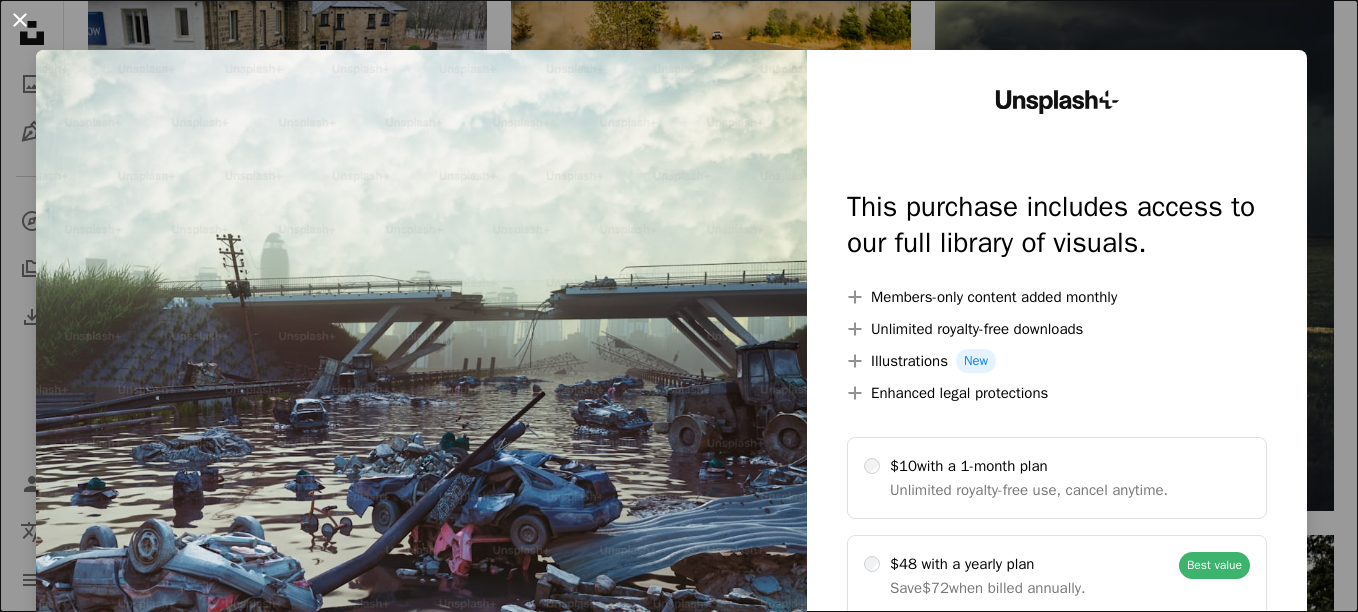 click on "An X shape" at bounding box center (20, 20) 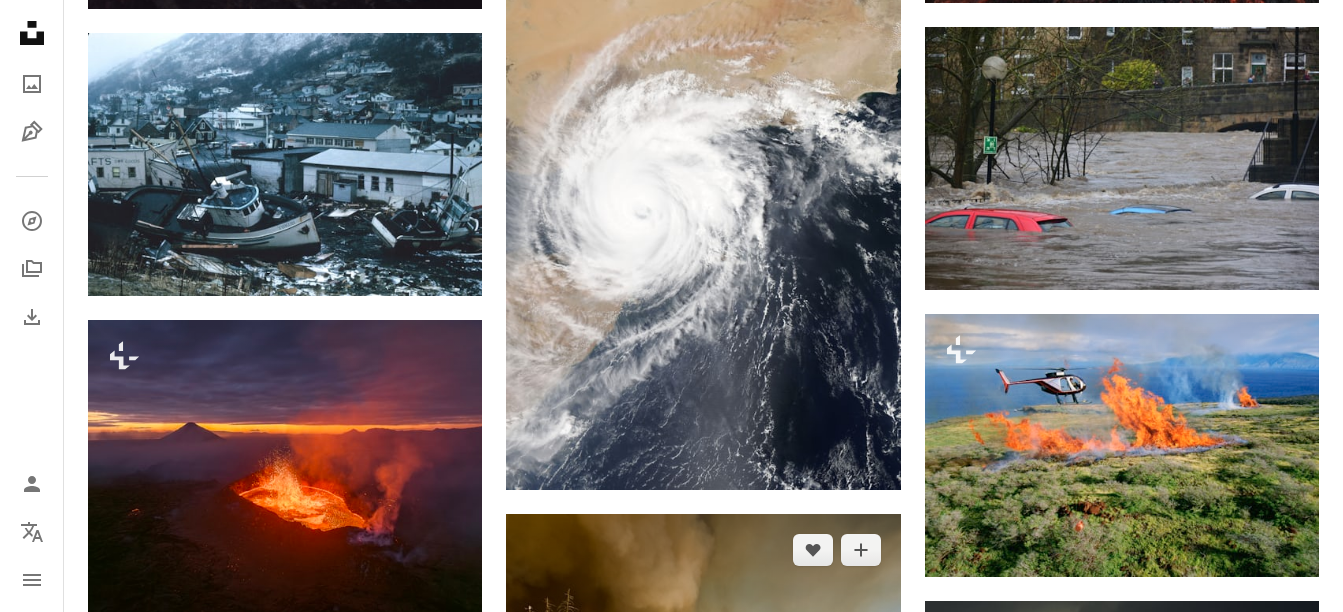scroll, scrollTop: 1547, scrollLeft: 0, axis: vertical 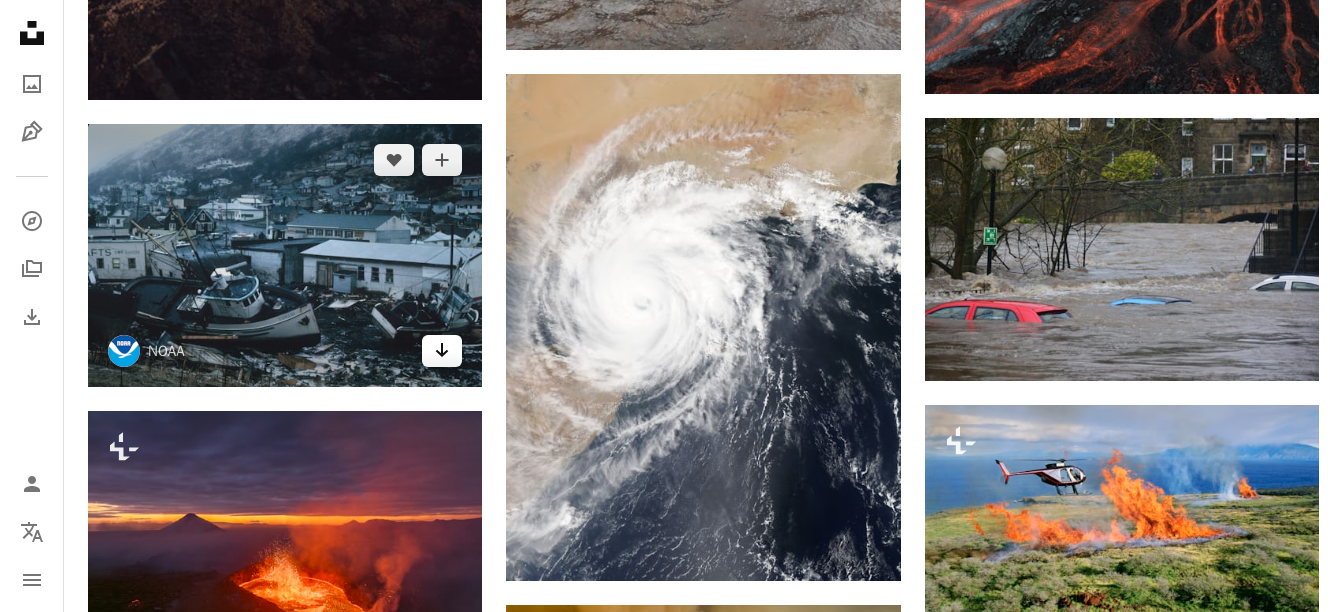 click on "Arrow pointing down" 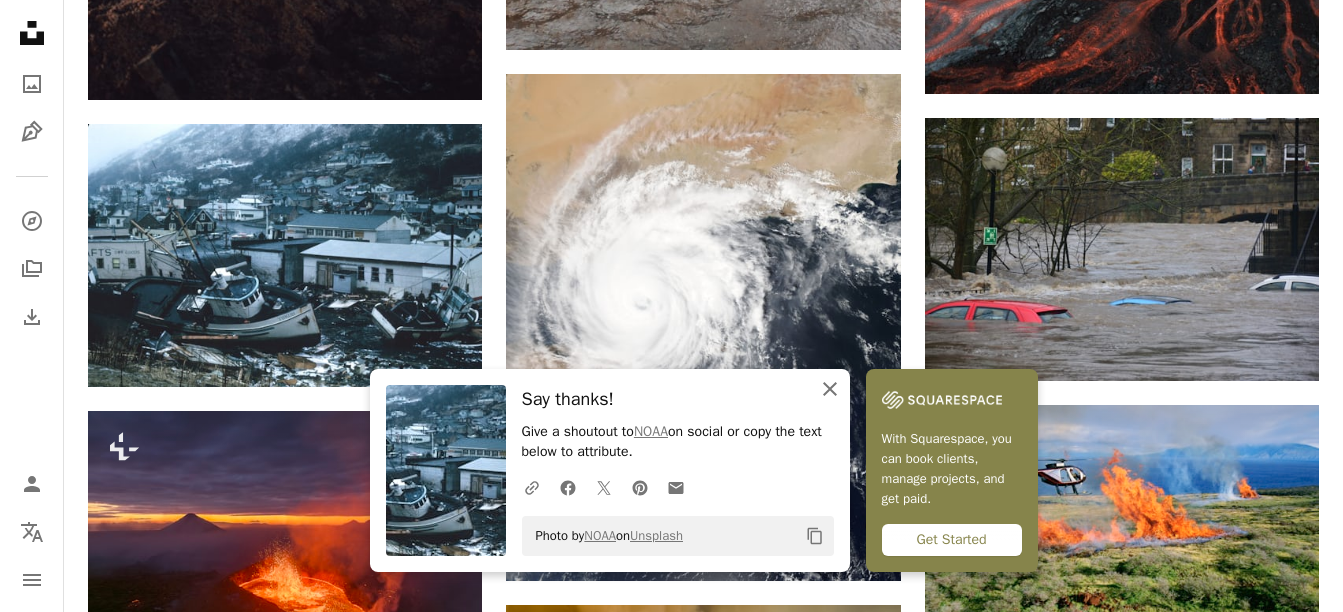 click 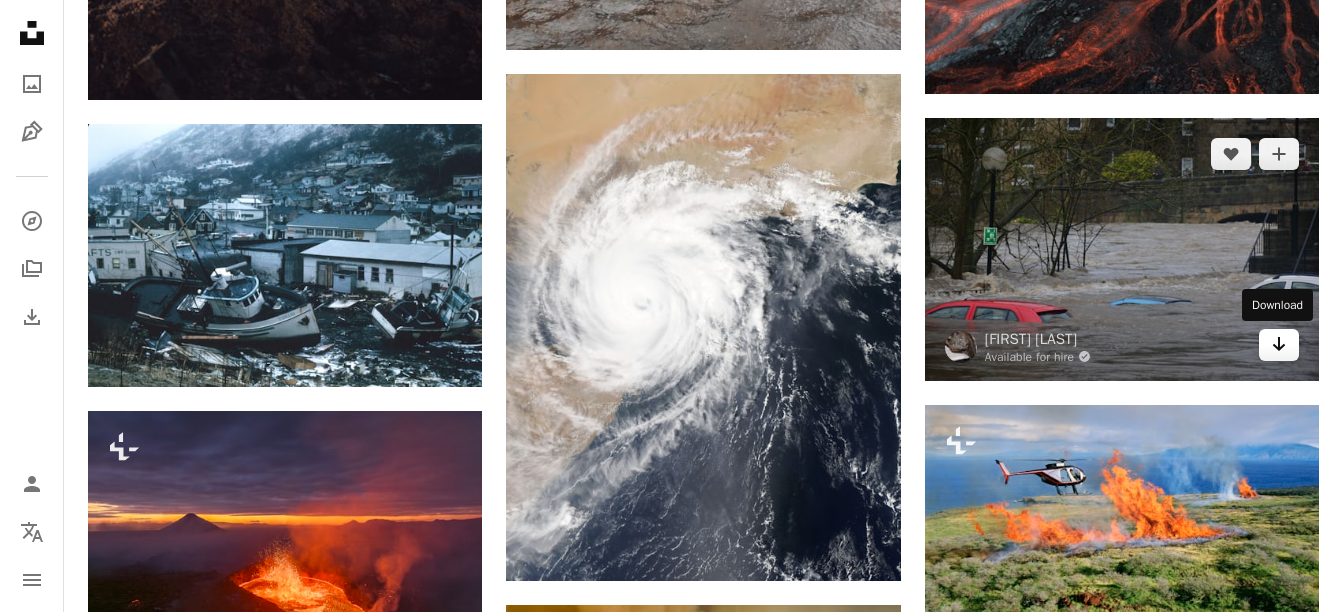 click 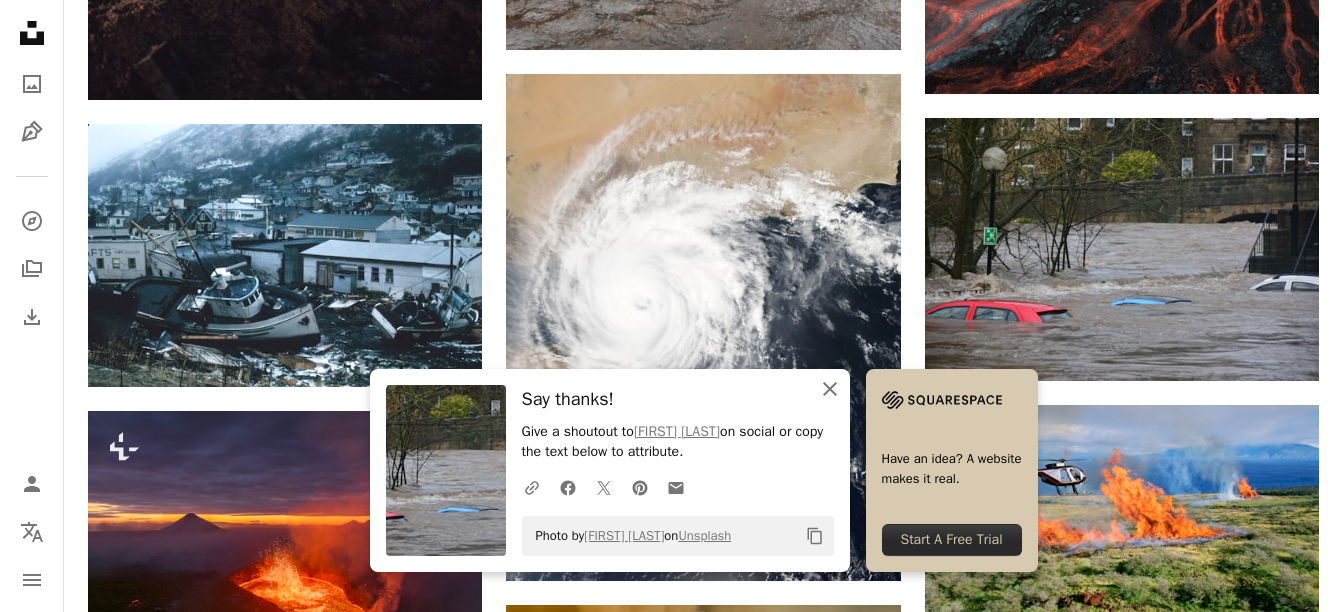 click 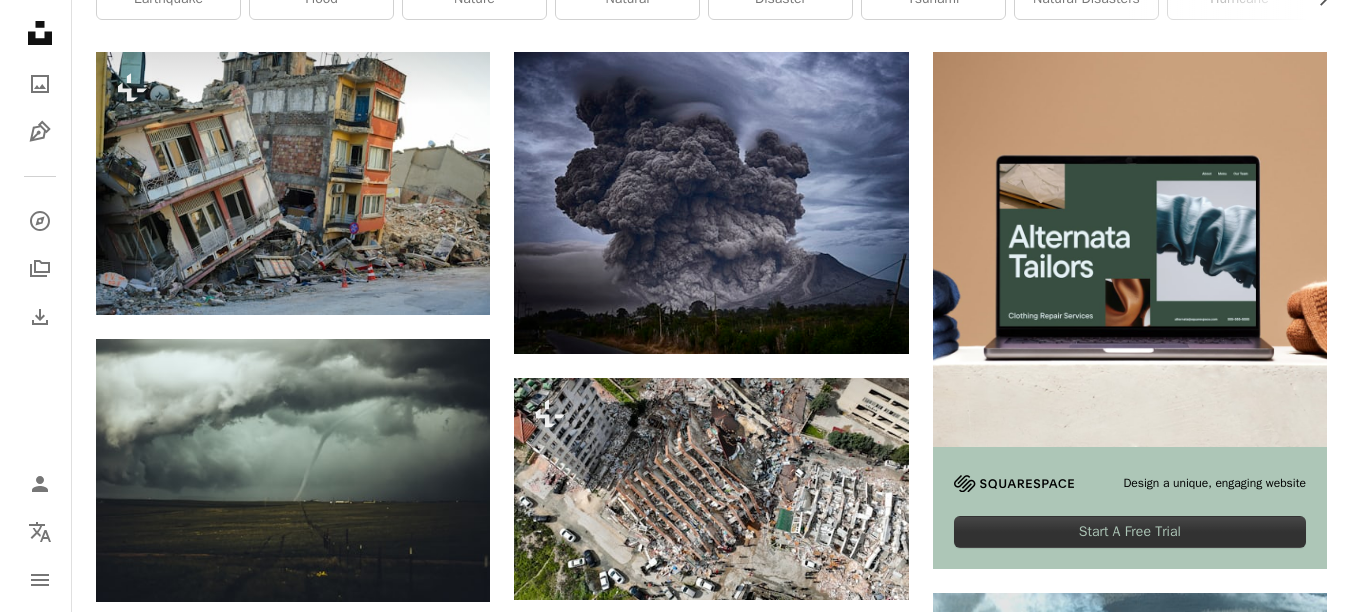 scroll, scrollTop: 347, scrollLeft: 0, axis: vertical 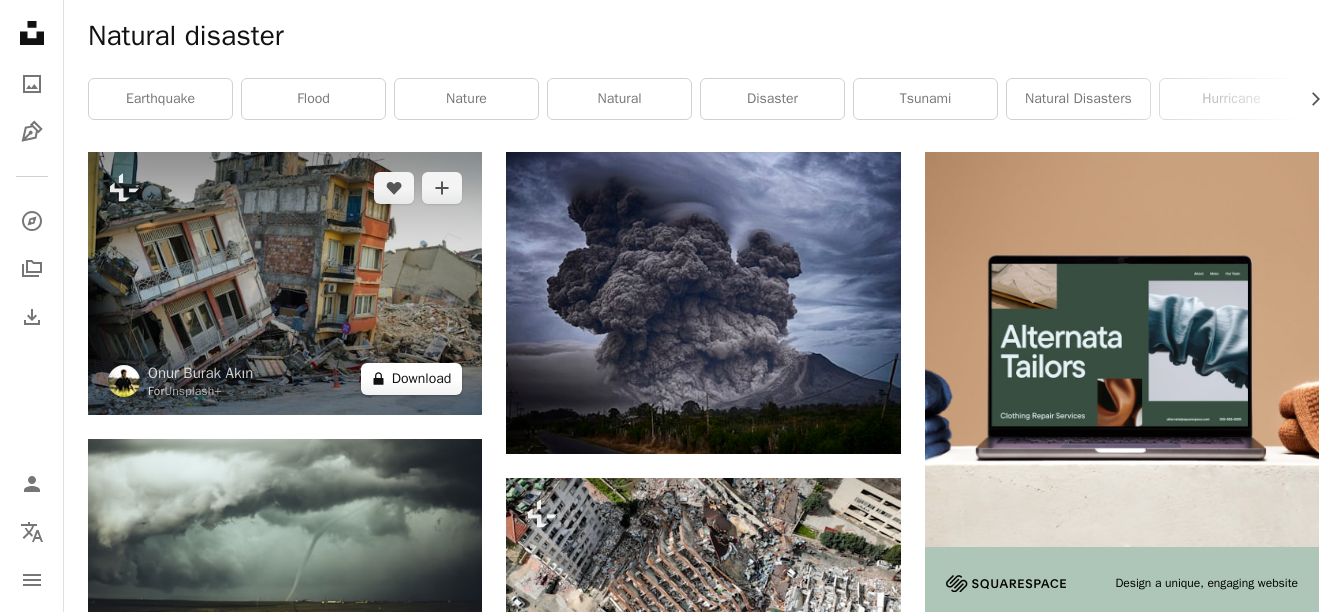 click on "A lock   Download" at bounding box center [412, 379] 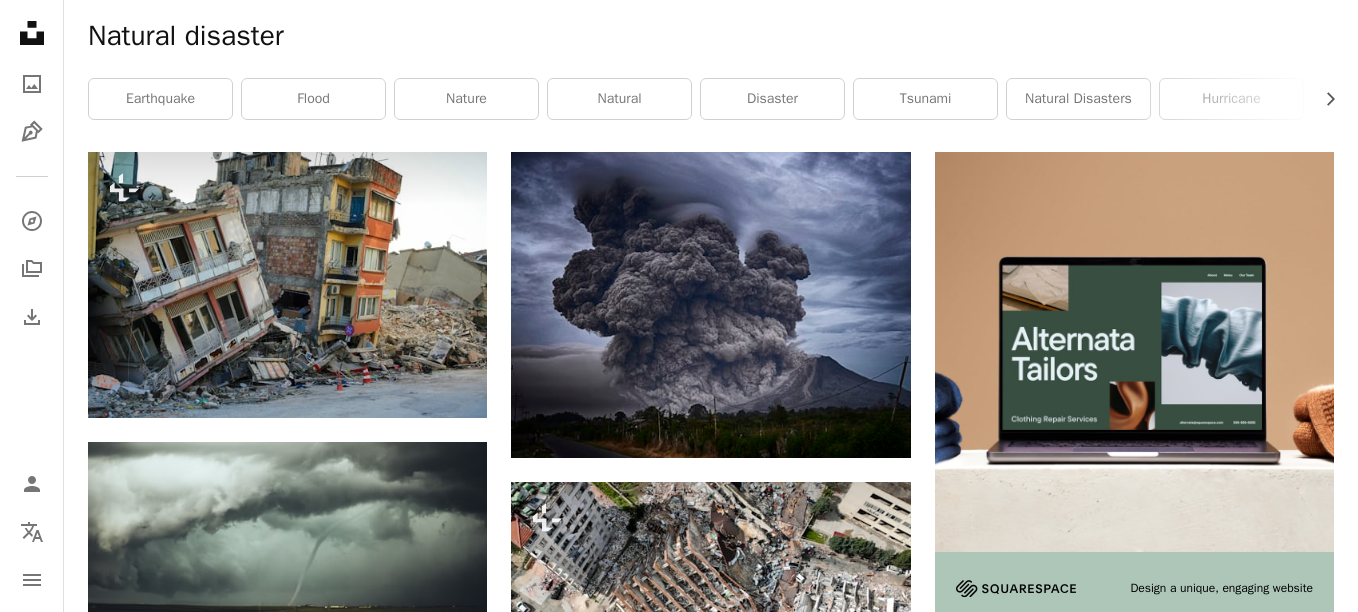 scroll, scrollTop: 0, scrollLeft: 0, axis: both 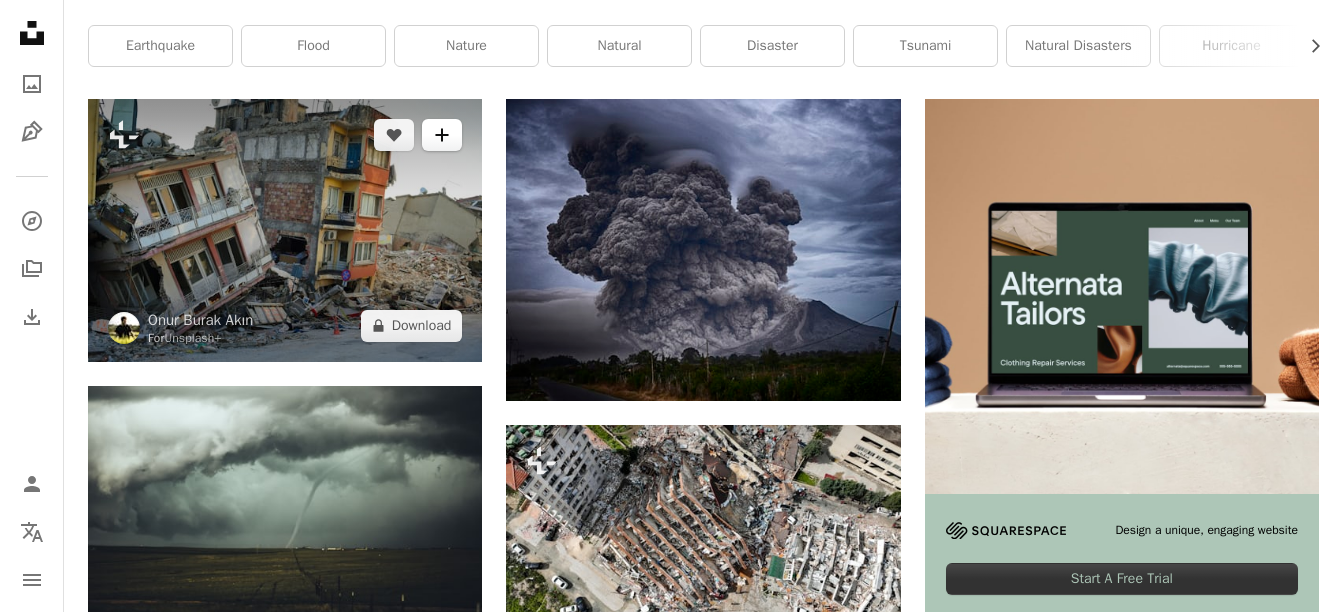 click on "A plus sign" 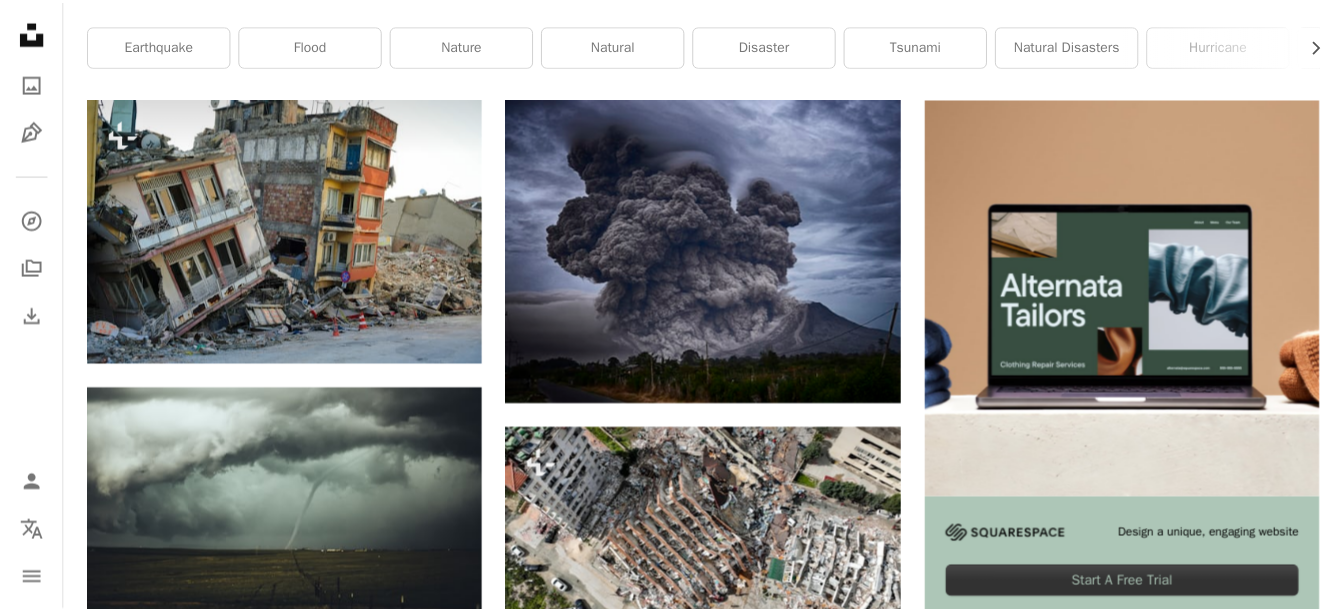 scroll, scrollTop: 200, scrollLeft: 0, axis: vertical 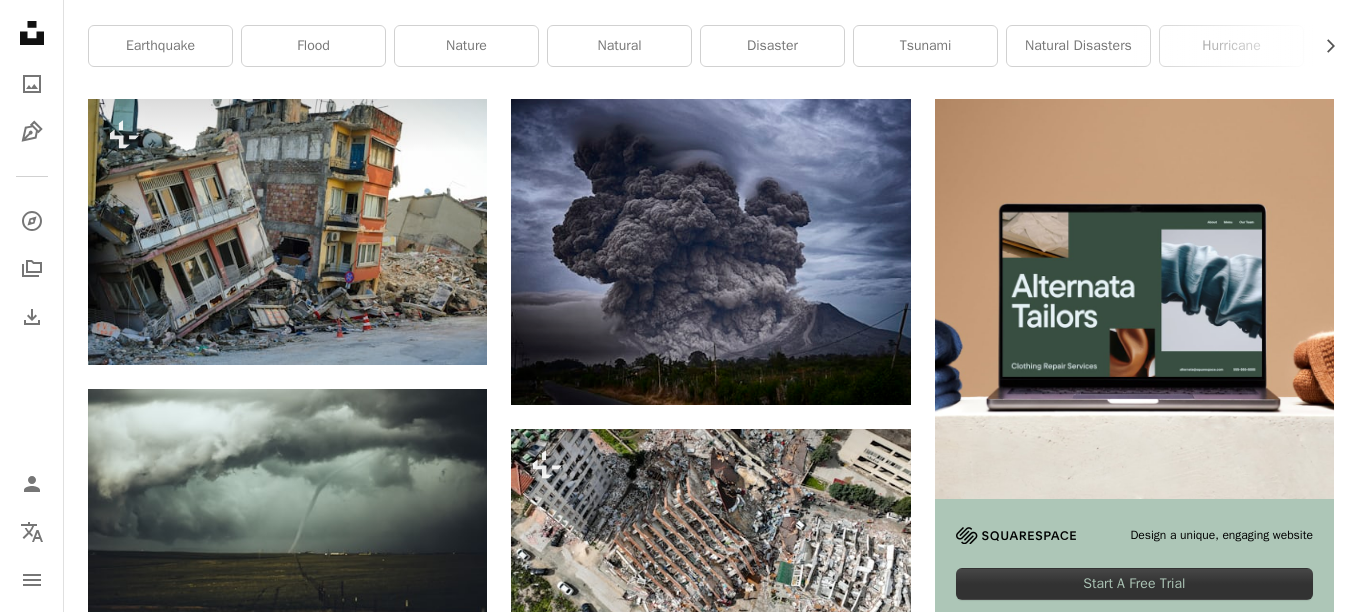 click on "An X shape" at bounding box center (20, 20) 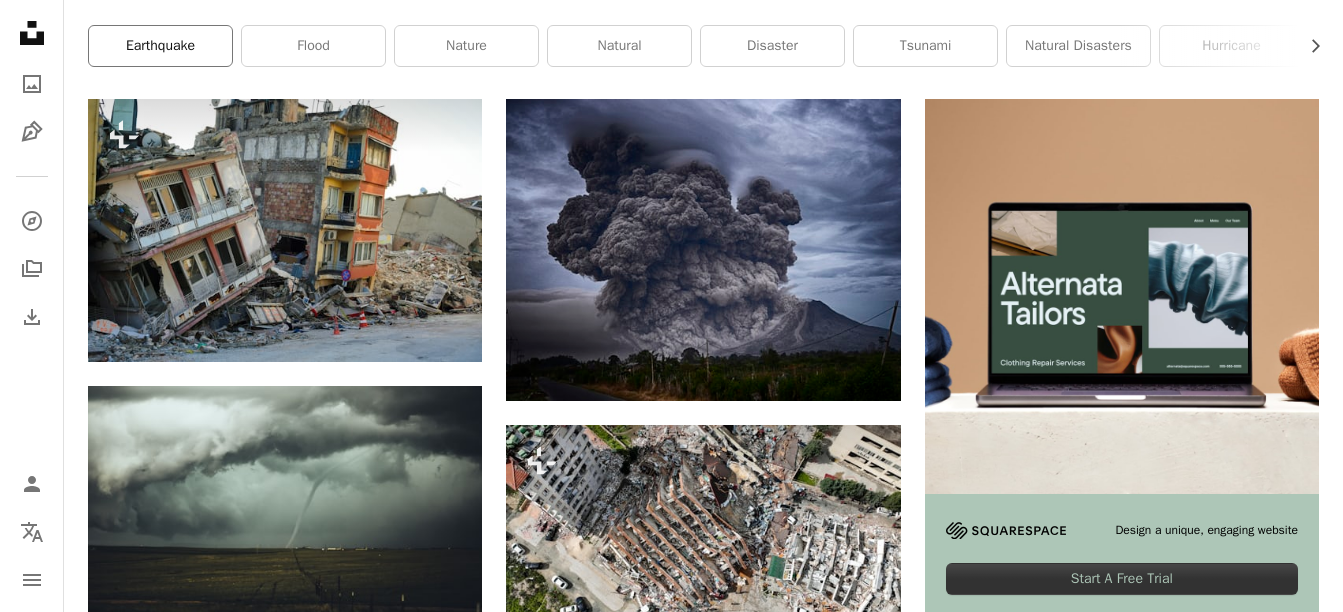 click on "earthquake" at bounding box center (160, 46) 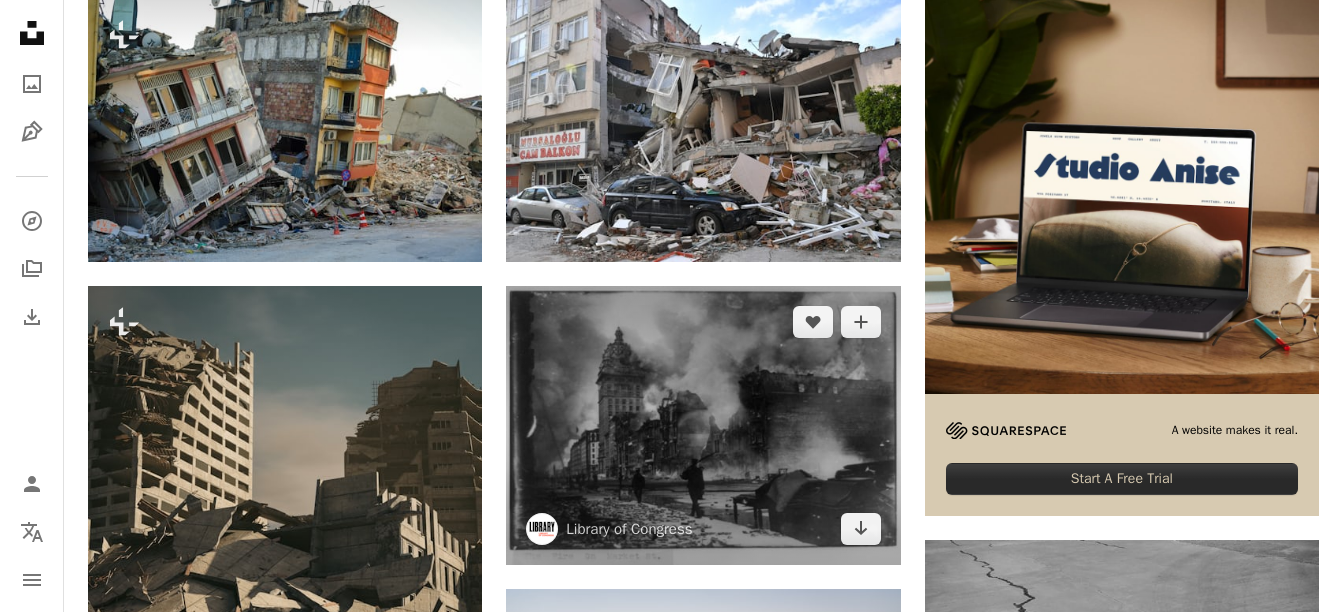 scroll, scrollTop: 400, scrollLeft: 0, axis: vertical 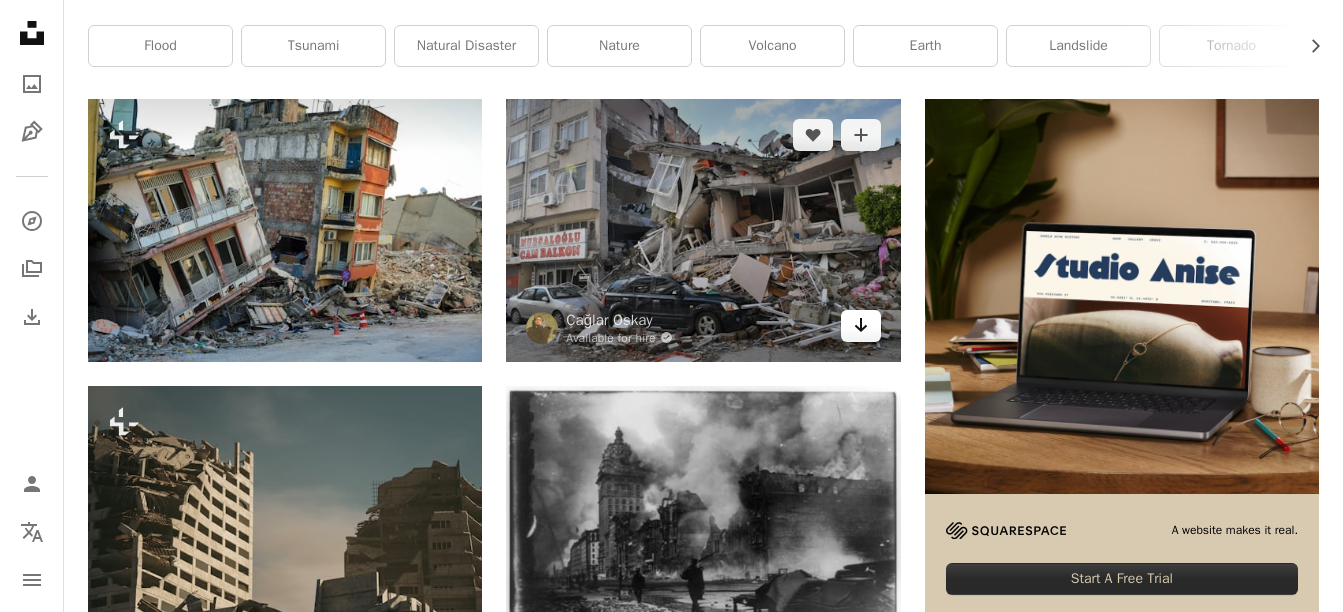 click on "Arrow pointing down" 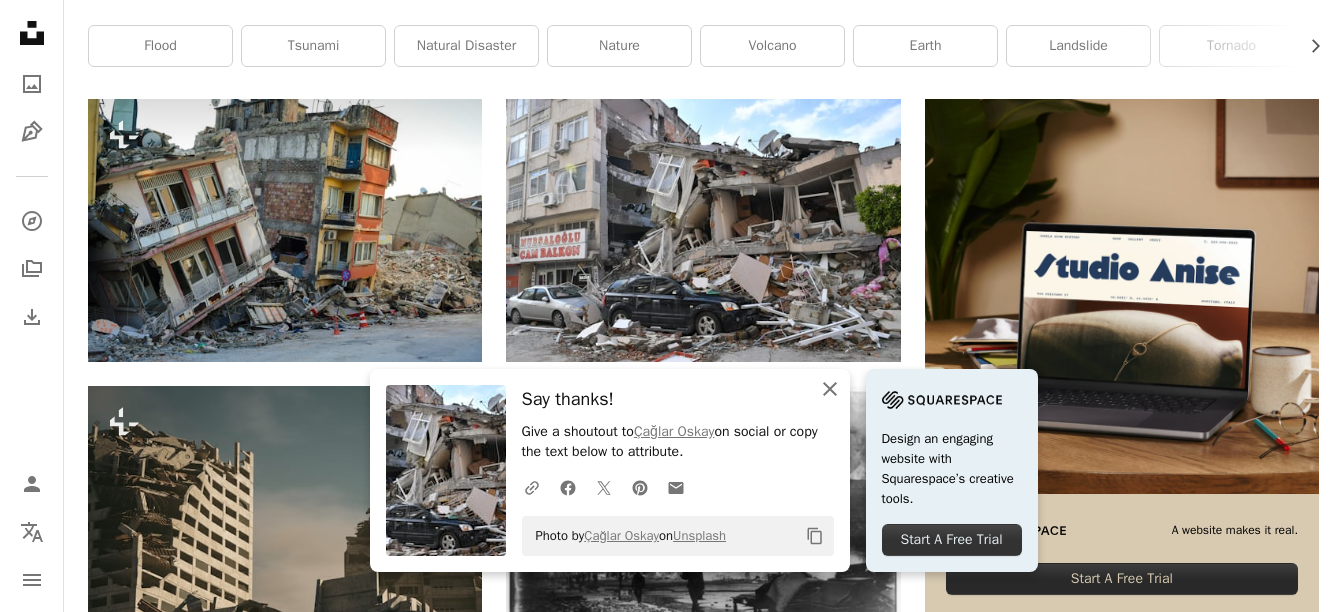 click 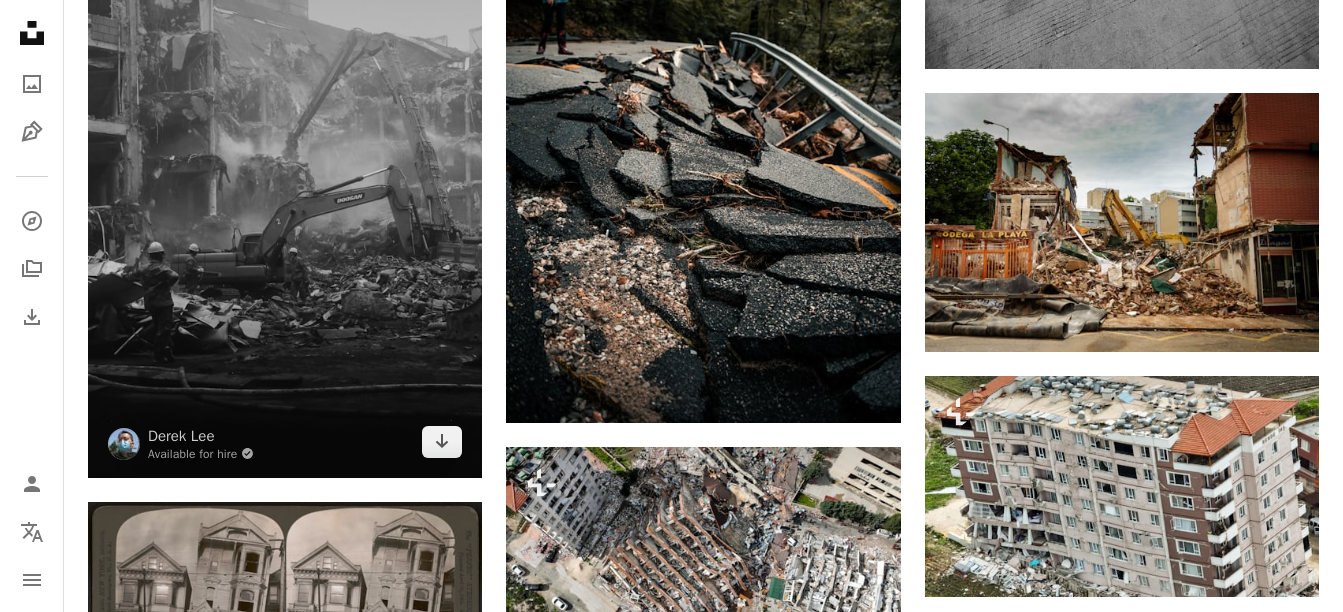 scroll, scrollTop: 1500, scrollLeft: 0, axis: vertical 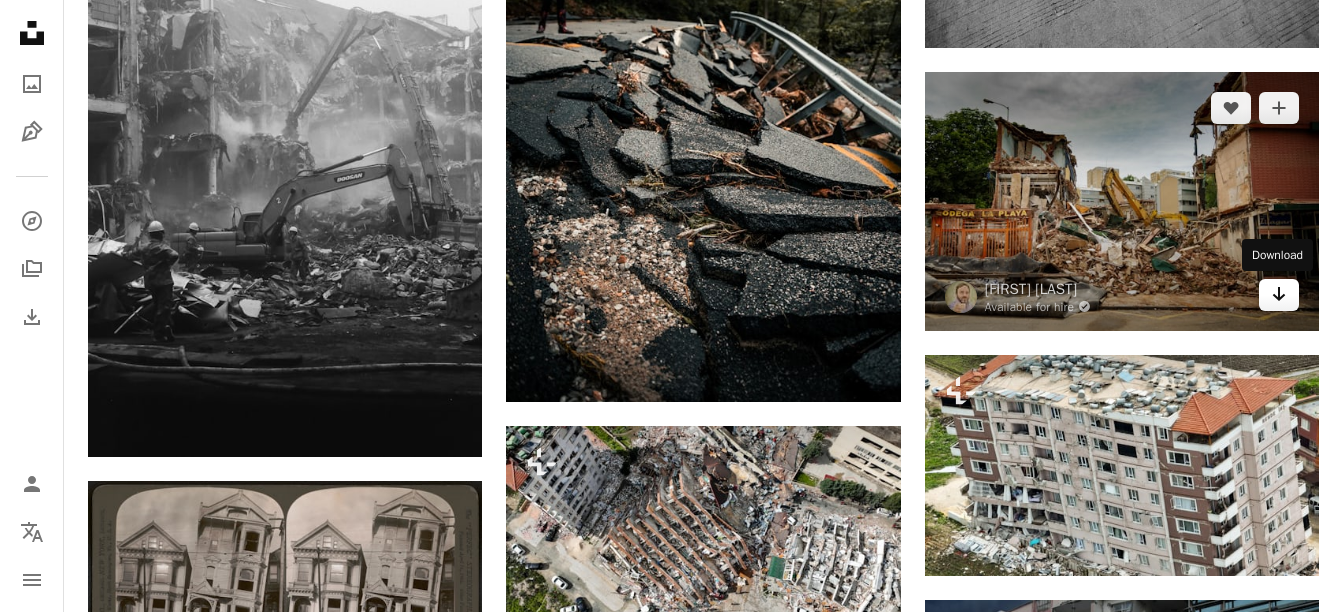 click 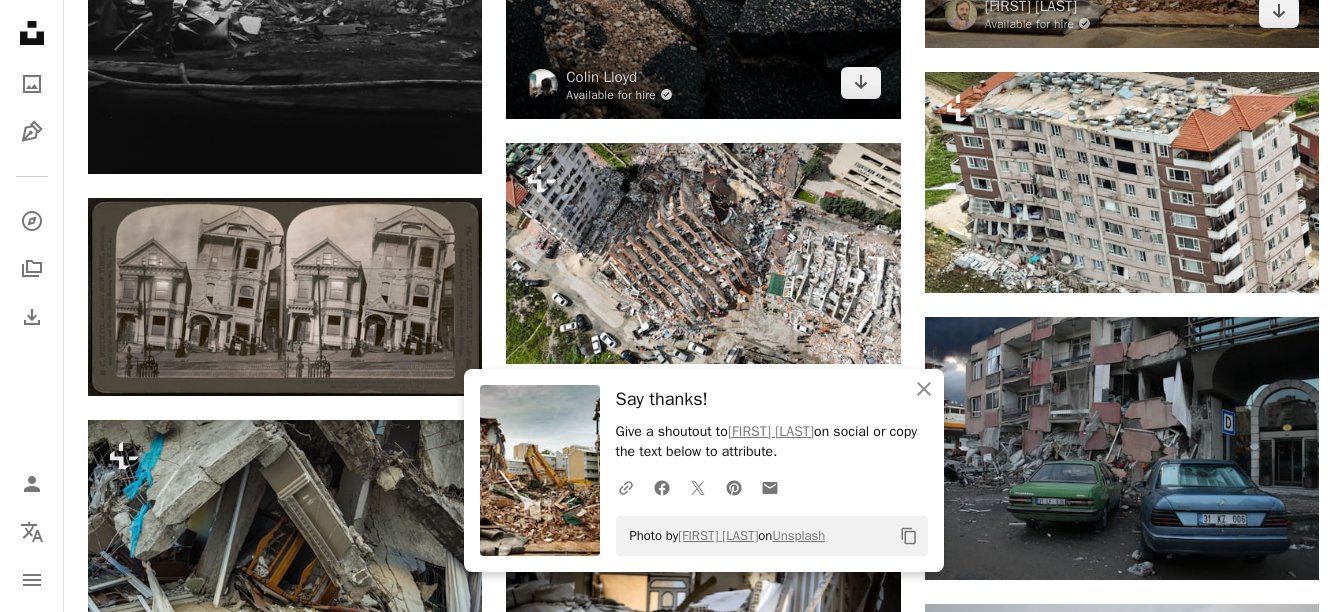 scroll, scrollTop: 1800, scrollLeft: 0, axis: vertical 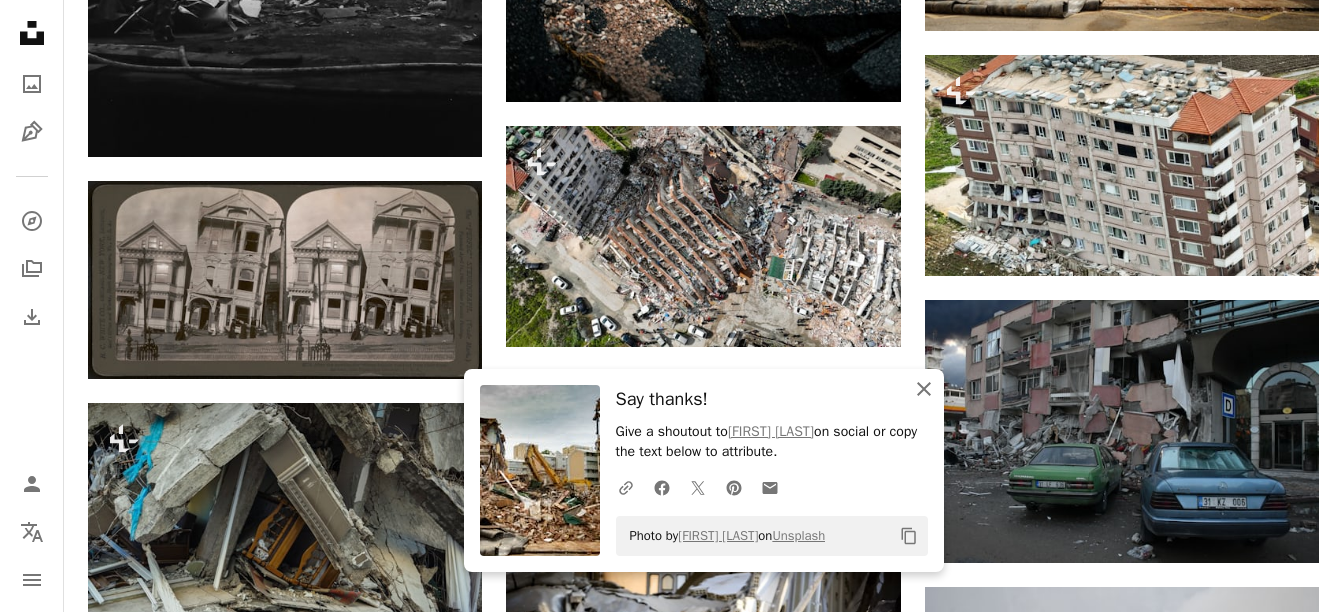 click on "An X shape" 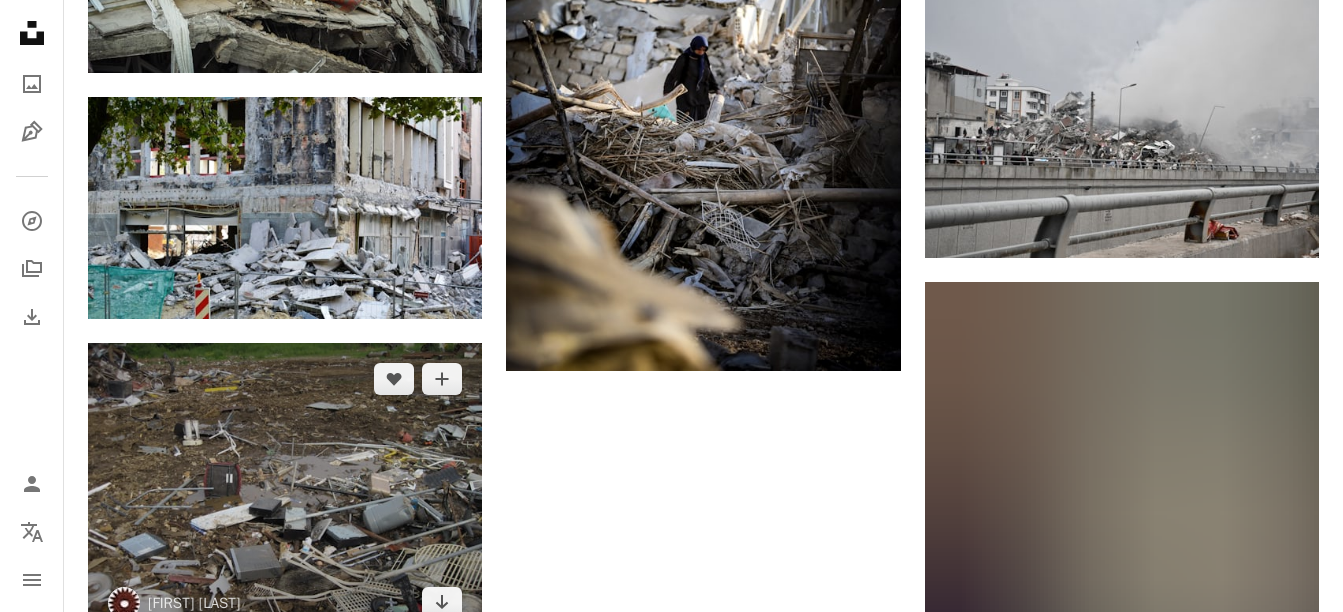 scroll, scrollTop: 2400, scrollLeft: 0, axis: vertical 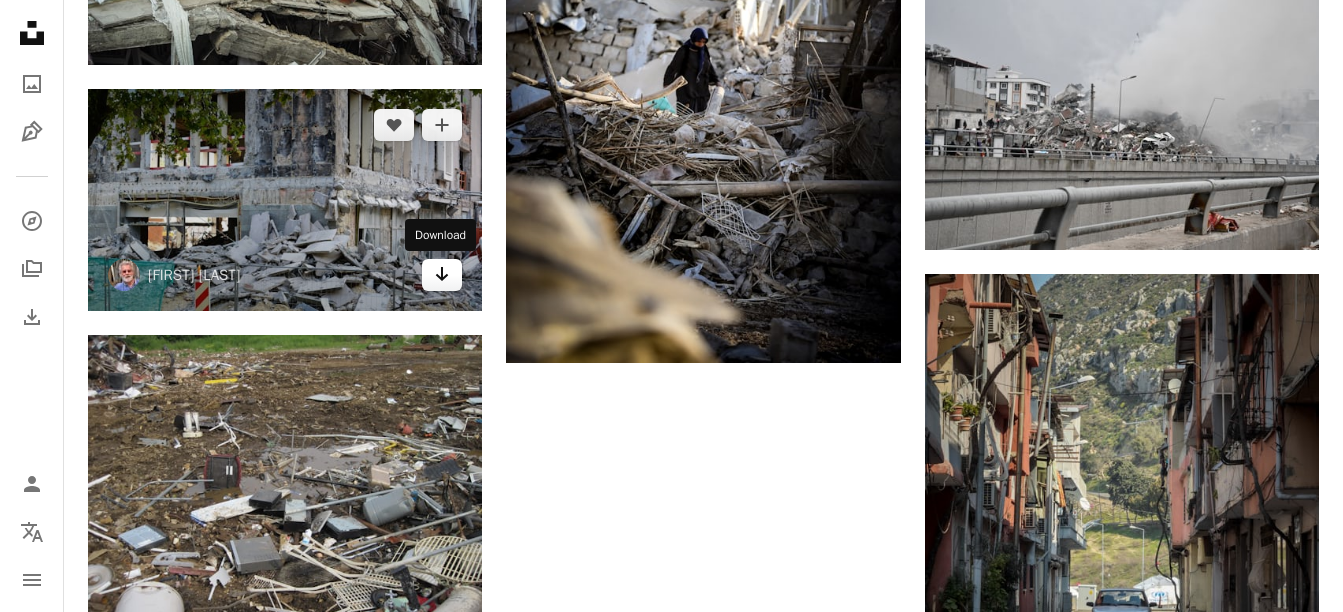 click 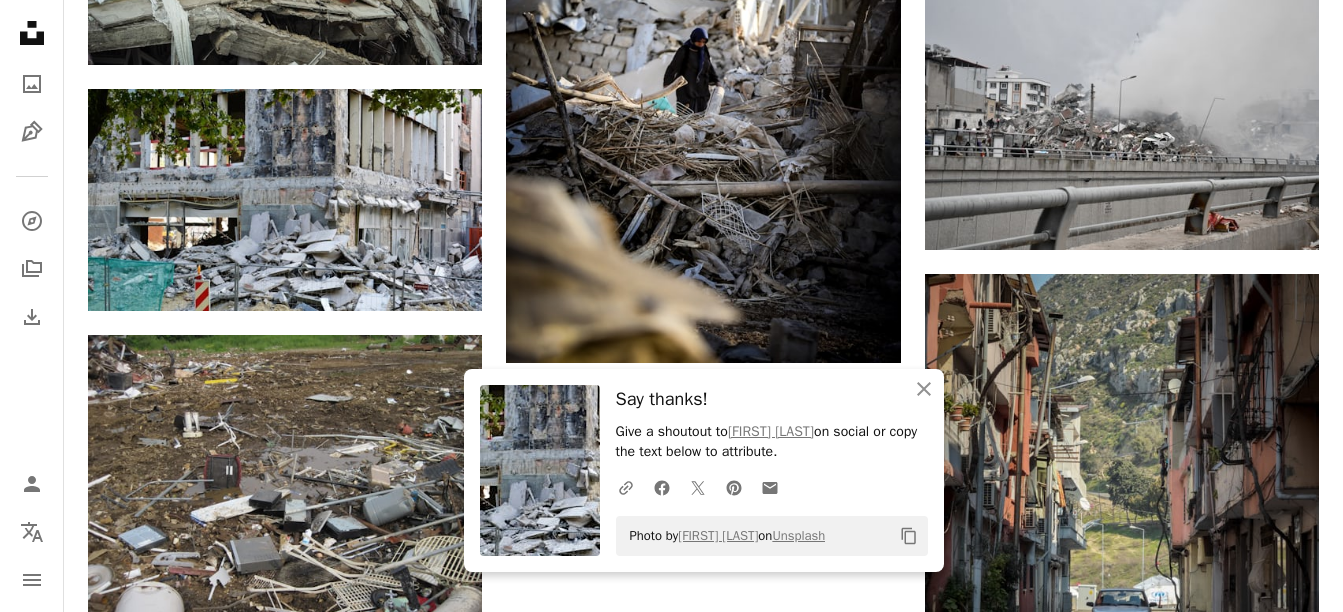 click on "An X shape Close Say thanks! Give a shoutout to  [FIRST] [LAST]  on social or copy the text below to attribute. A URL sharing icon (chains) Facebook icon X (formerly Twitter) icon Pinterest icon An envelope Photo by  [FIRST] [LAST]  on  Unsplash
Copy content" at bounding box center [704, 470] 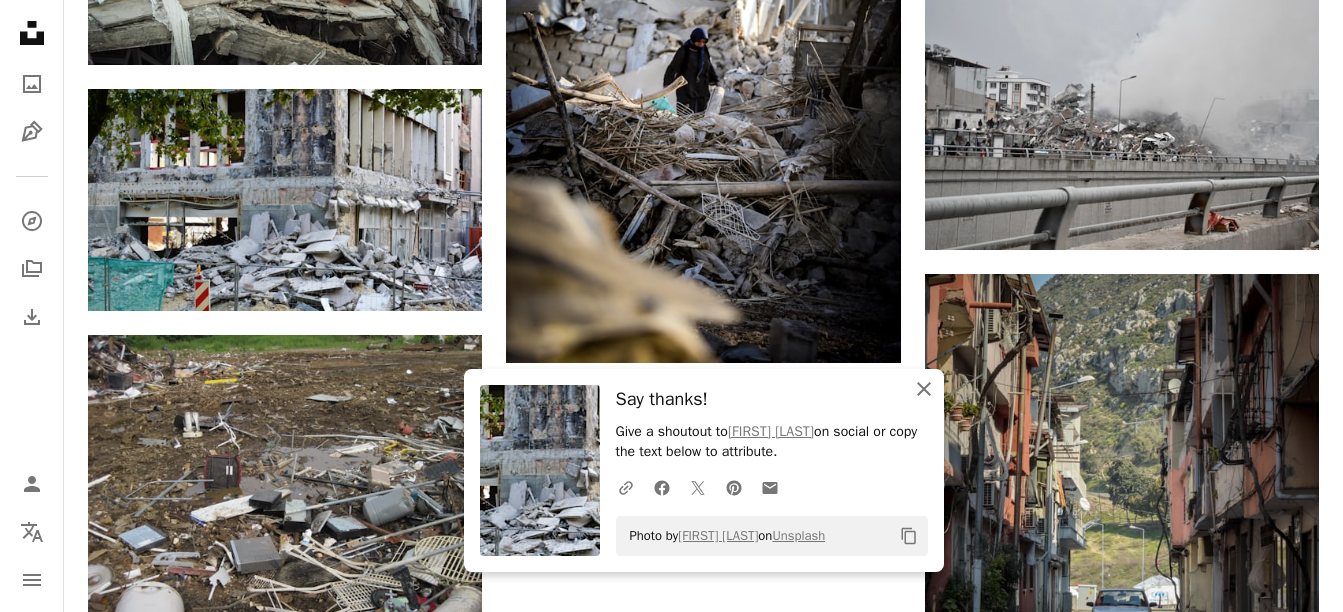 click 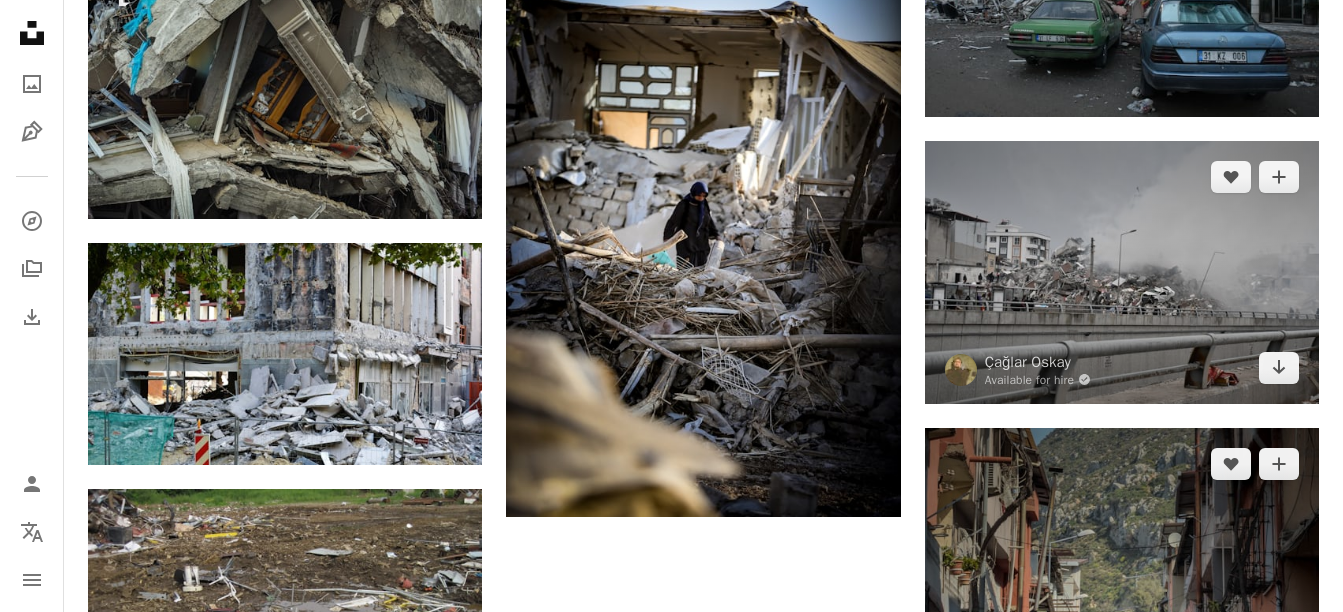 scroll, scrollTop: 2200, scrollLeft: 0, axis: vertical 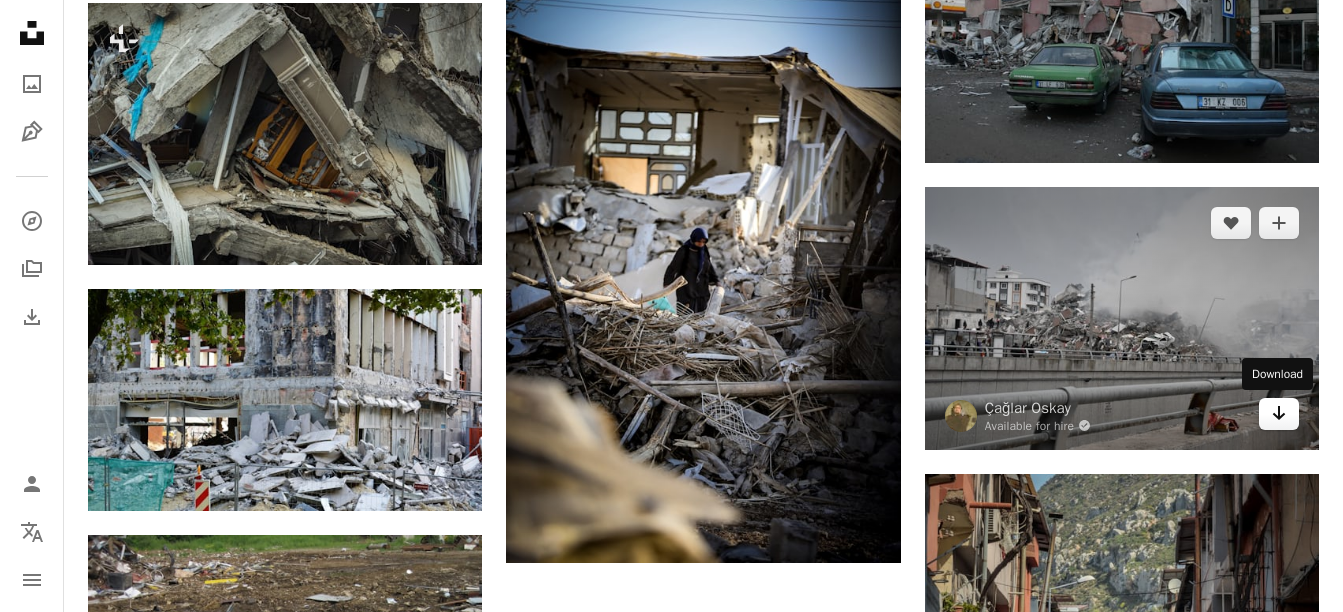 click on "Arrow pointing down" 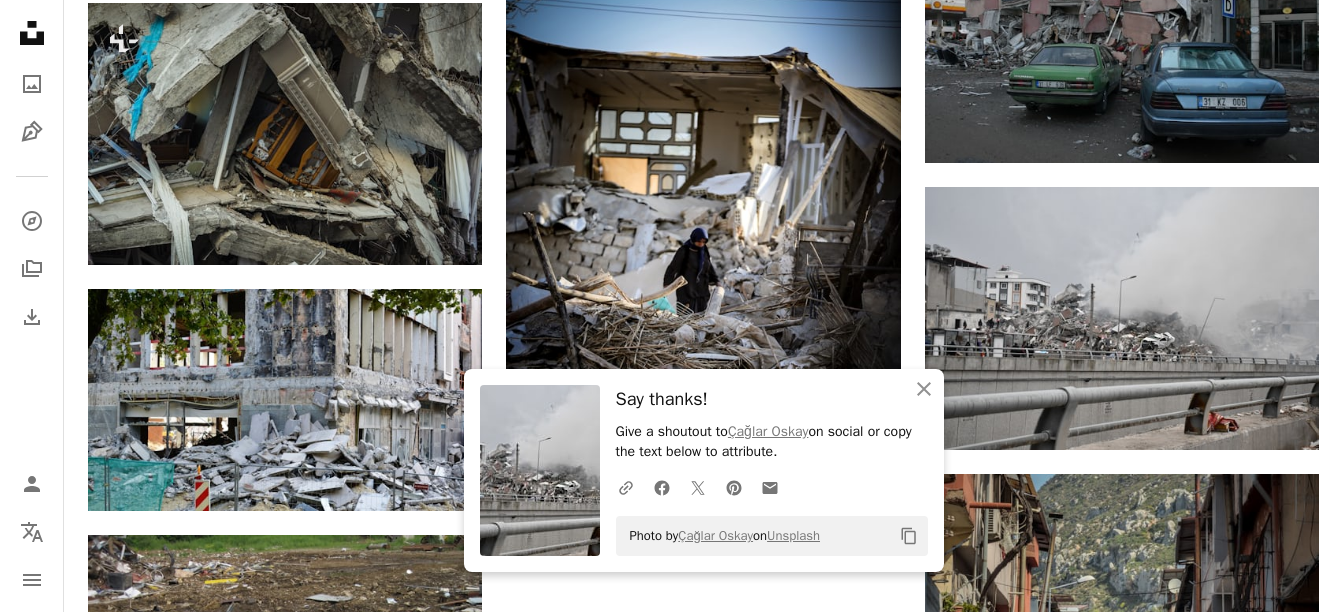click on "Say thanks!" at bounding box center [772, 399] 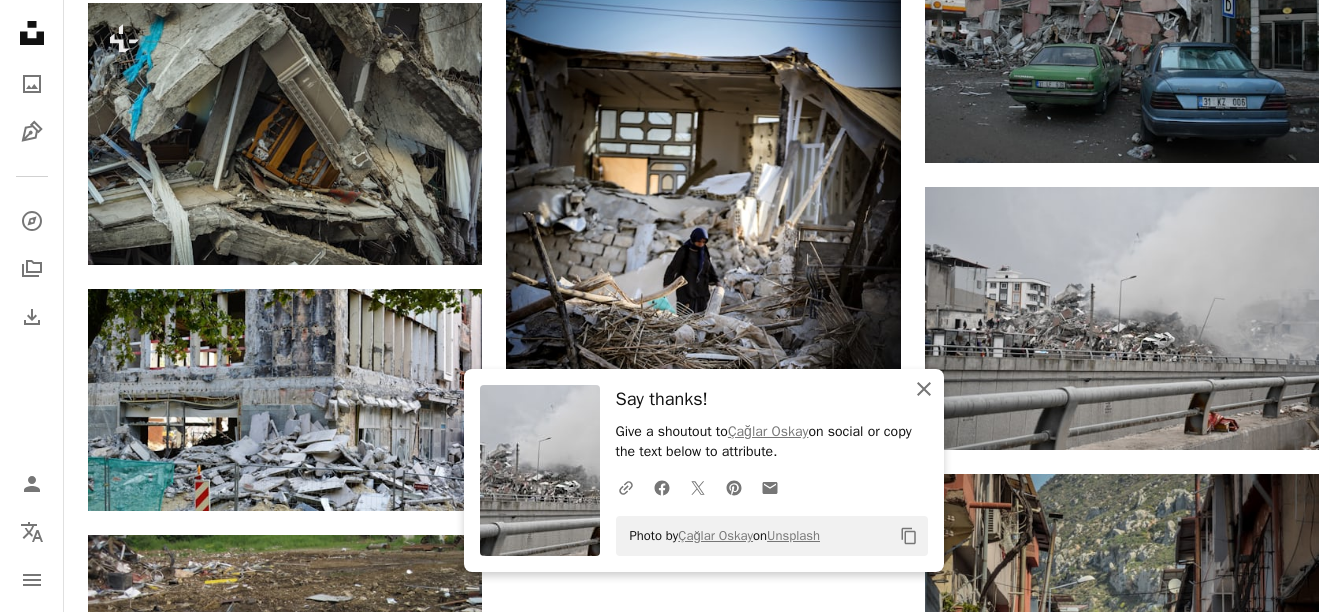 click 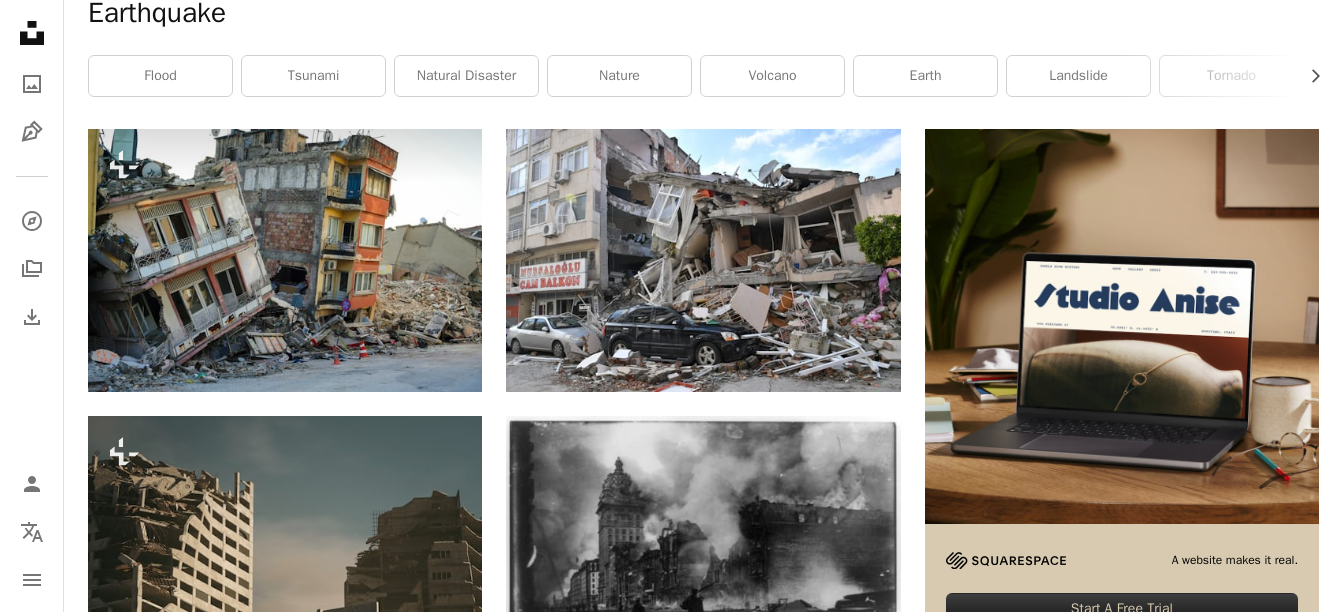scroll, scrollTop: 0, scrollLeft: 0, axis: both 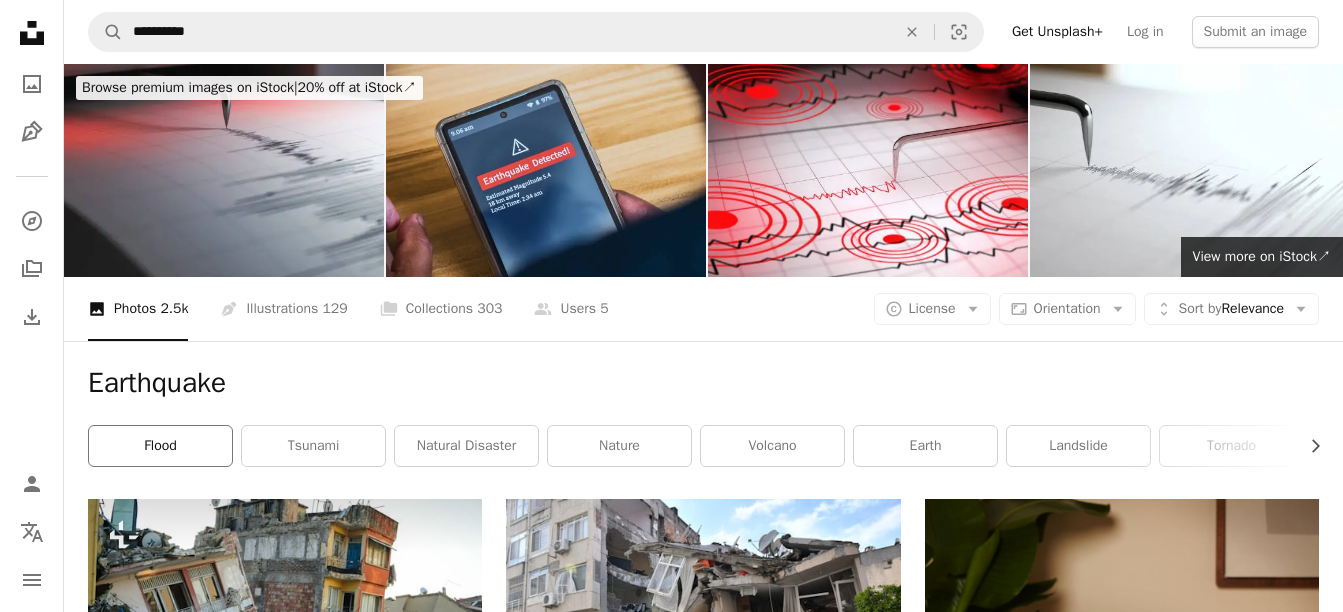 click on "flood" at bounding box center [160, 446] 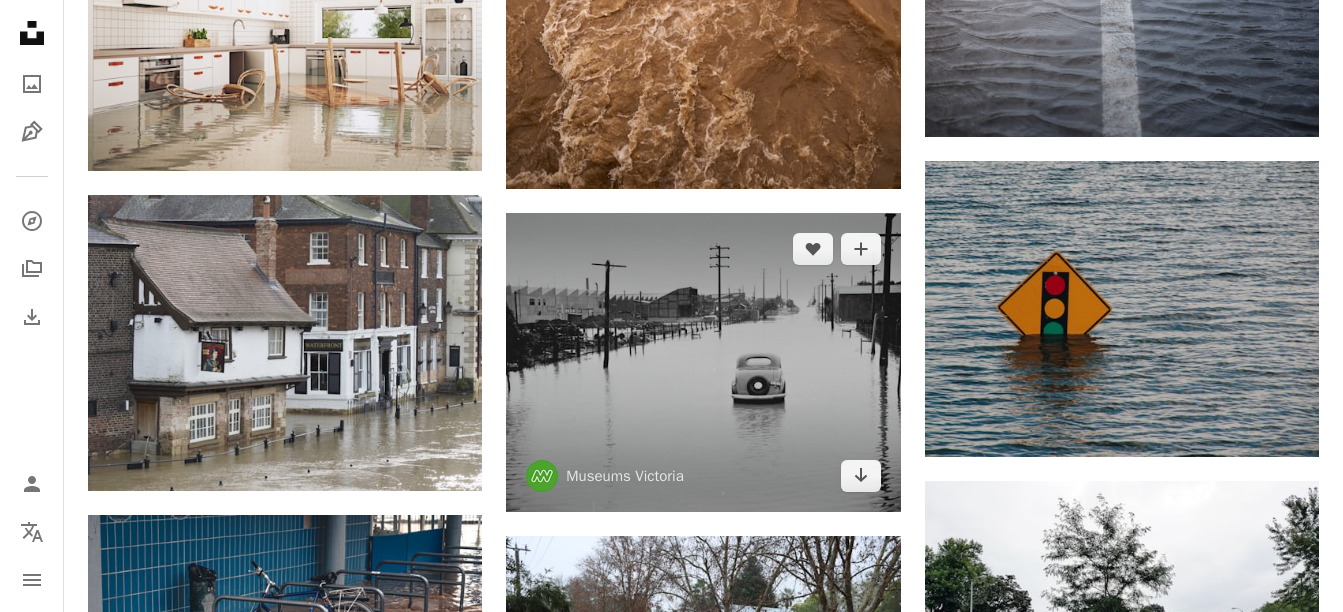 scroll, scrollTop: 1600, scrollLeft: 0, axis: vertical 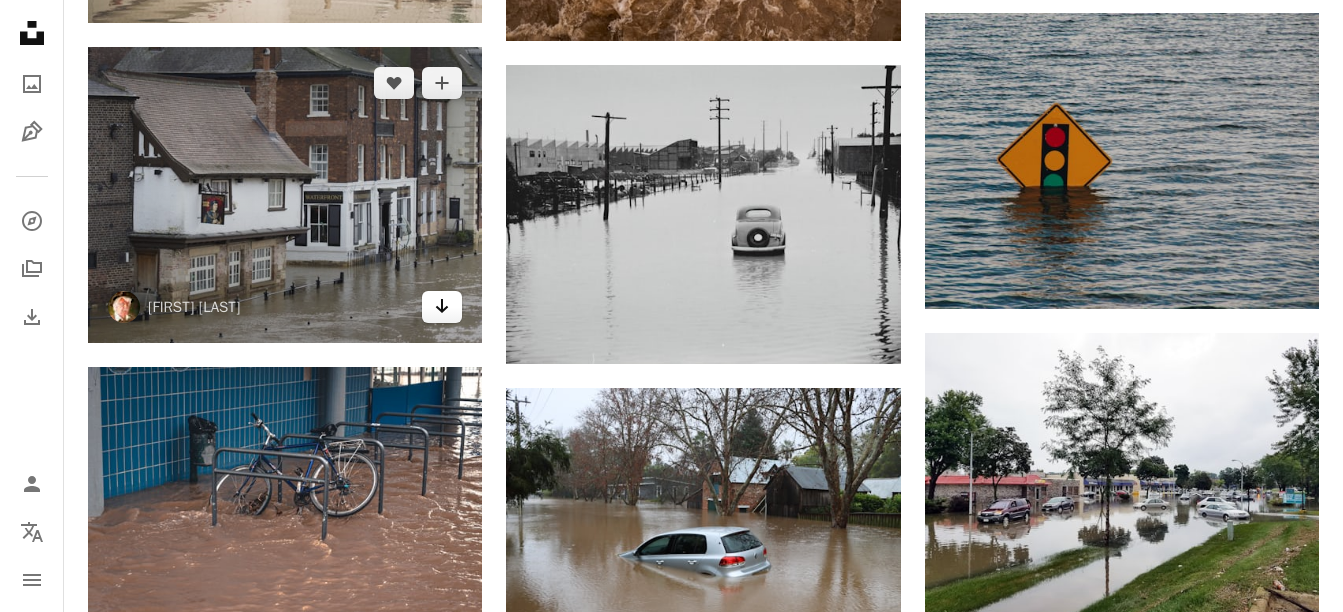 click on "Arrow pointing down" 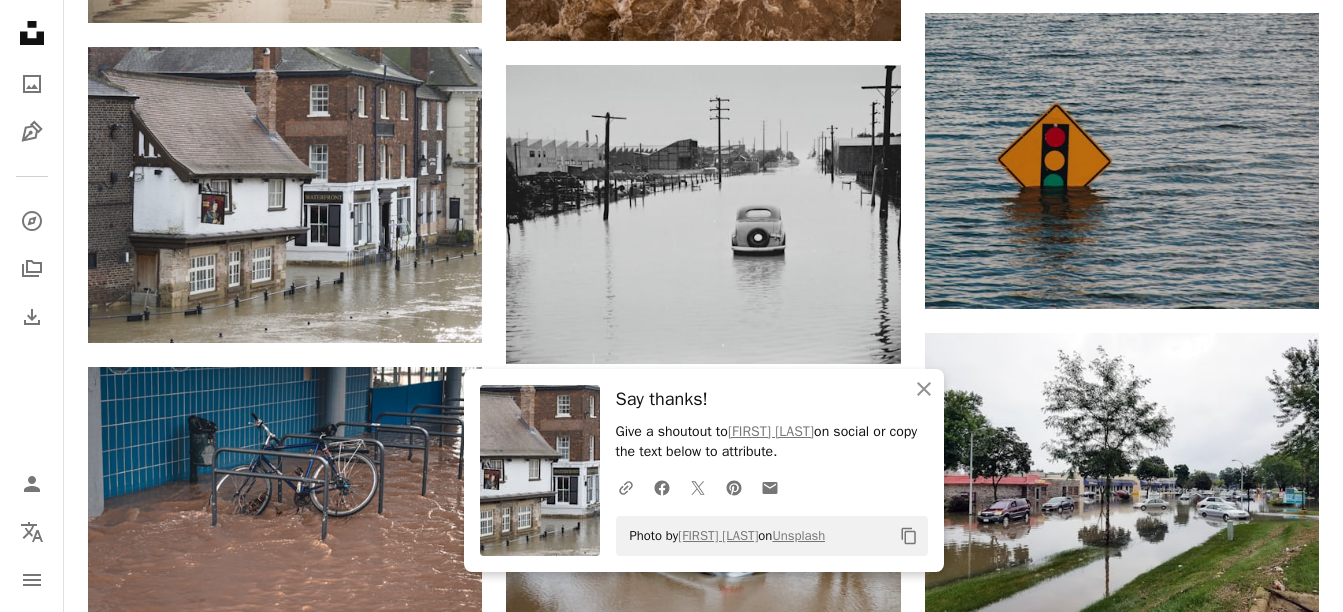 click on "Say thanks!" at bounding box center [772, 399] 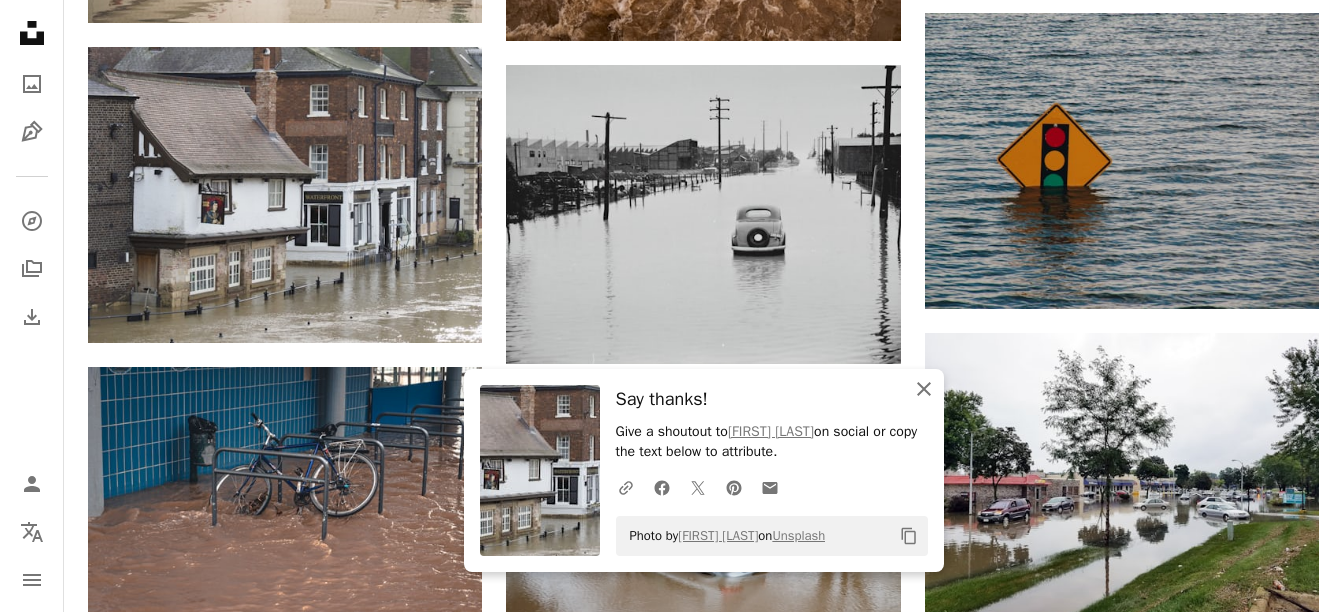 click 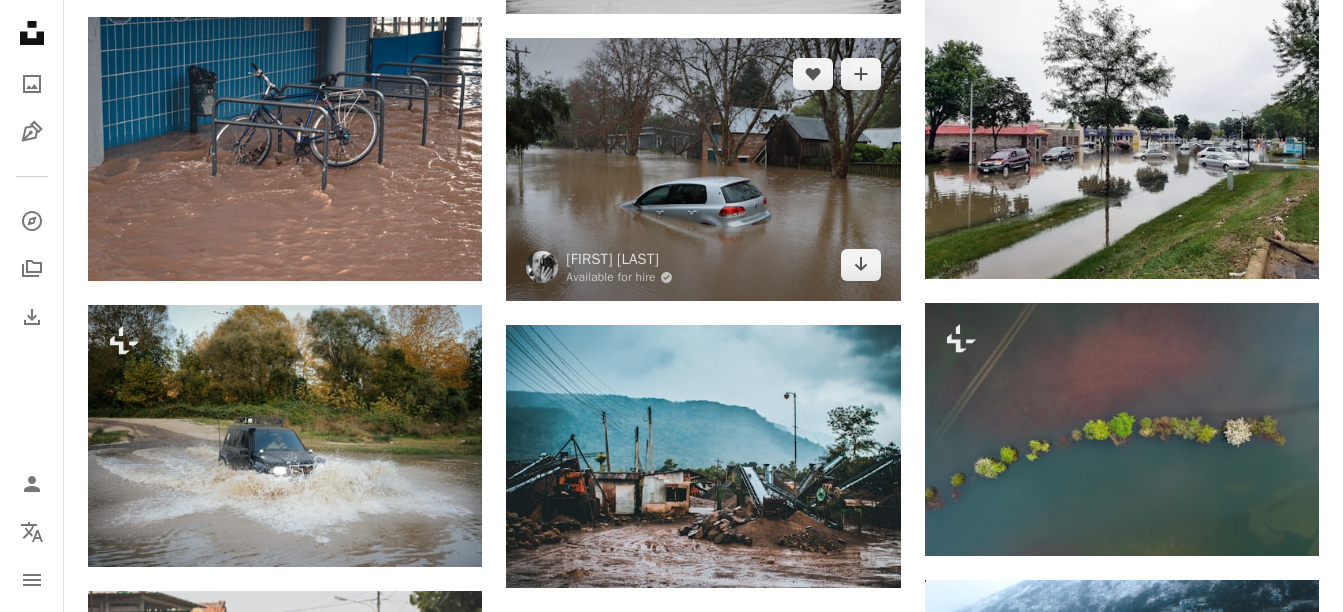 scroll, scrollTop: 2000, scrollLeft: 0, axis: vertical 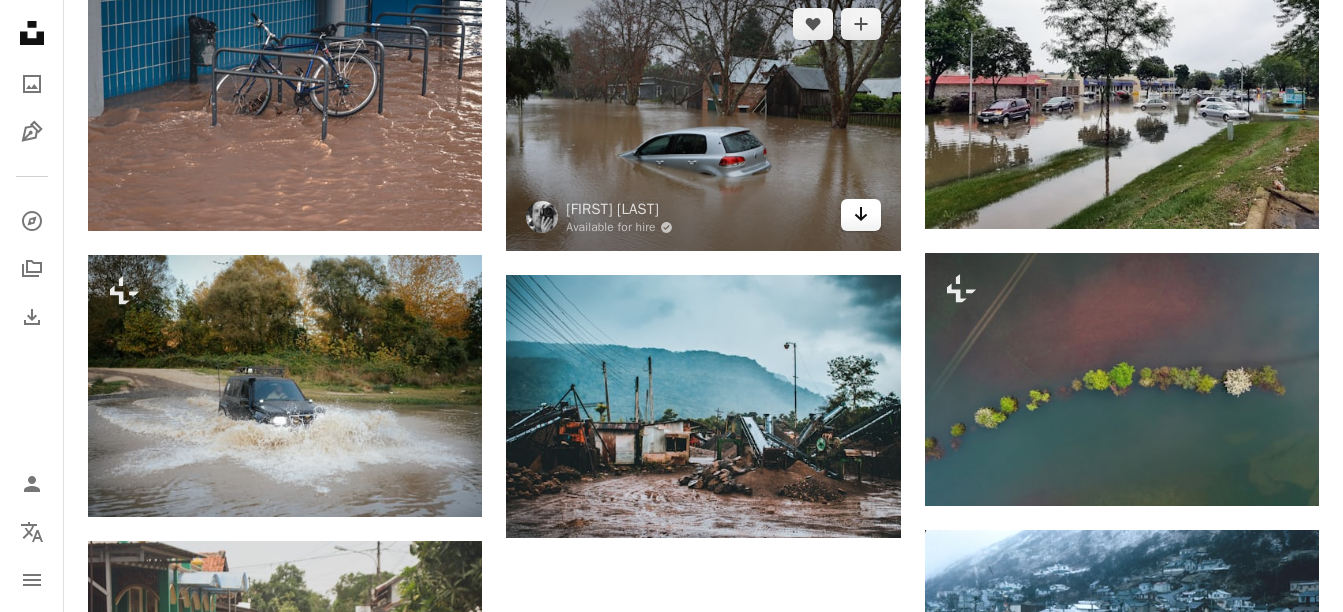 click on "Arrow pointing down" 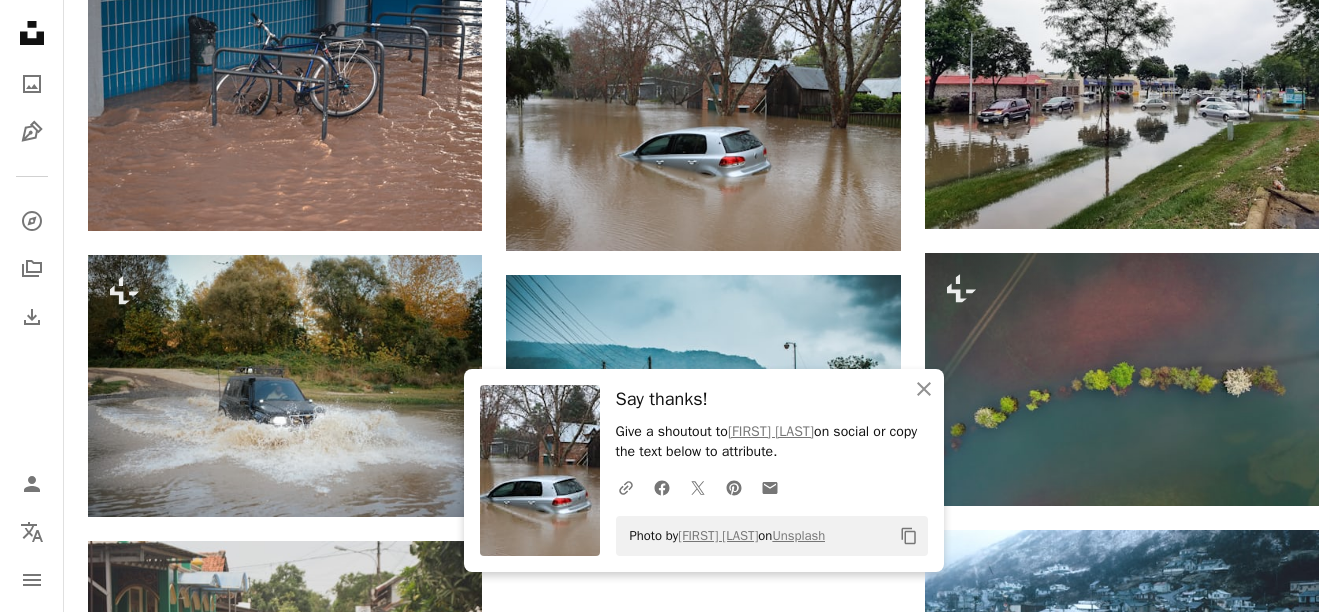 click on "Say thanks!" at bounding box center (772, 399) 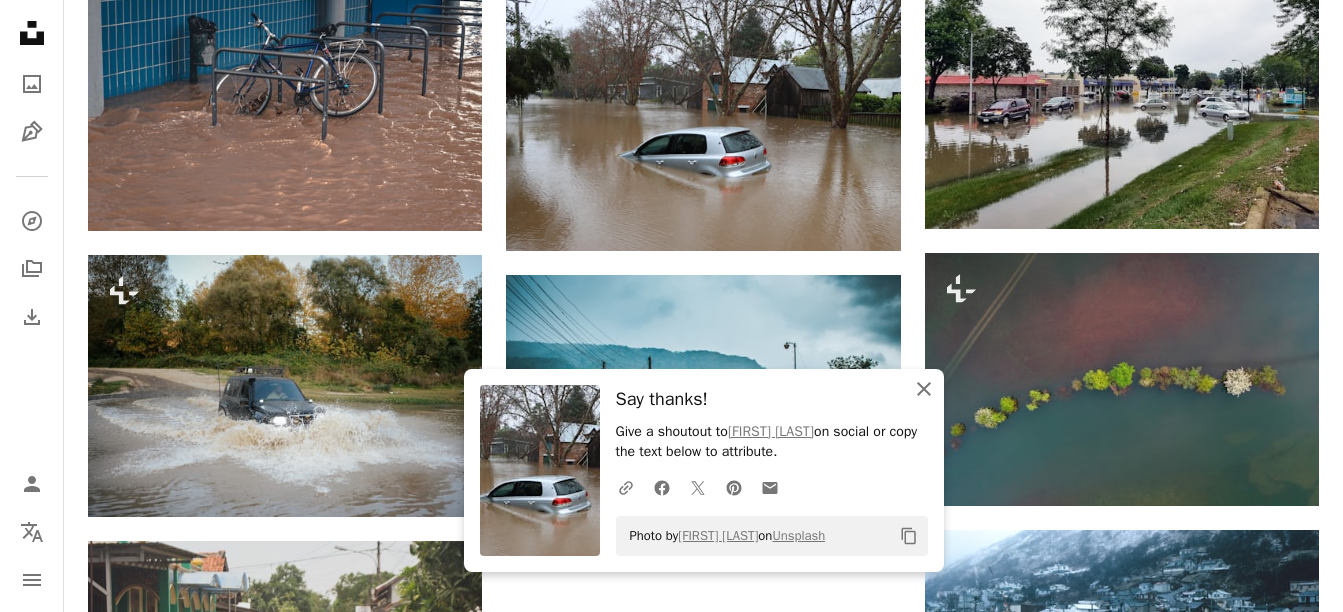 click on "An X shape" 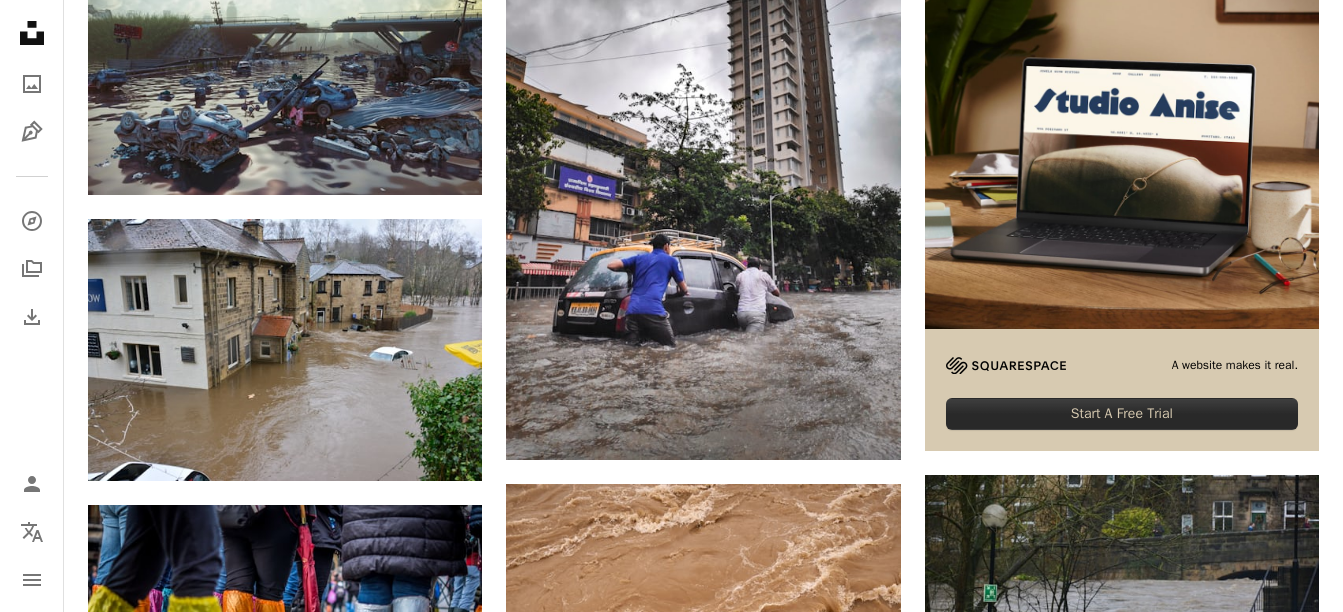 scroll, scrollTop: 0, scrollLeft: 0, axis: both 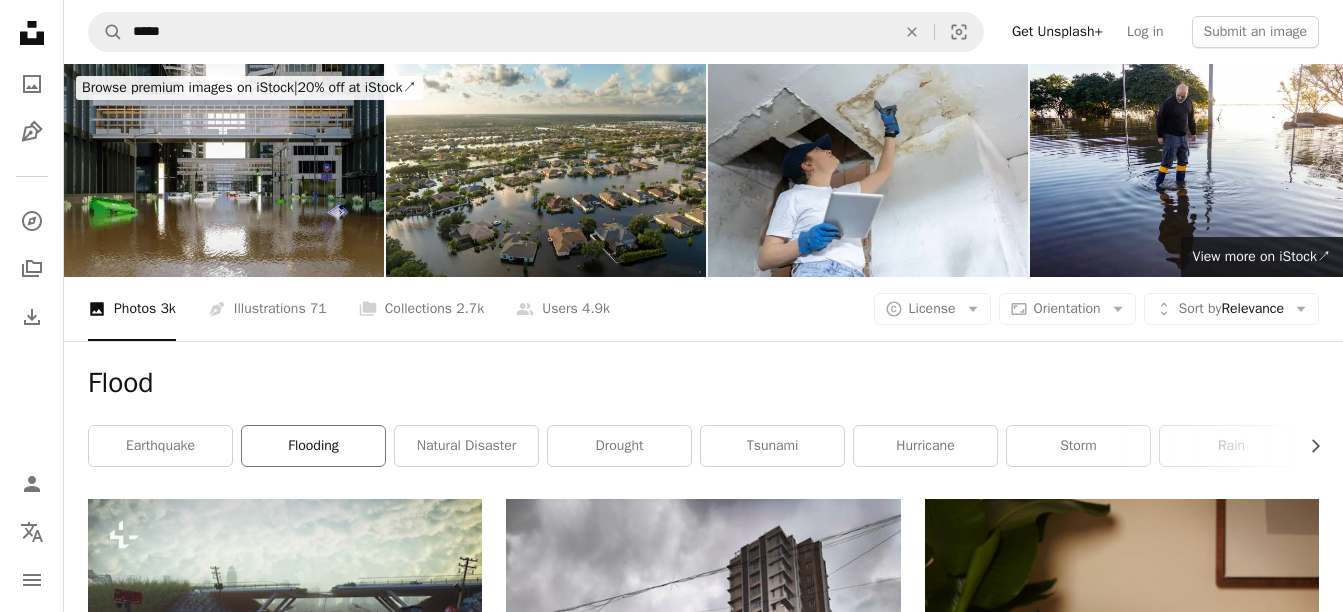 click on "flooding" at bounding box center (313, 446) 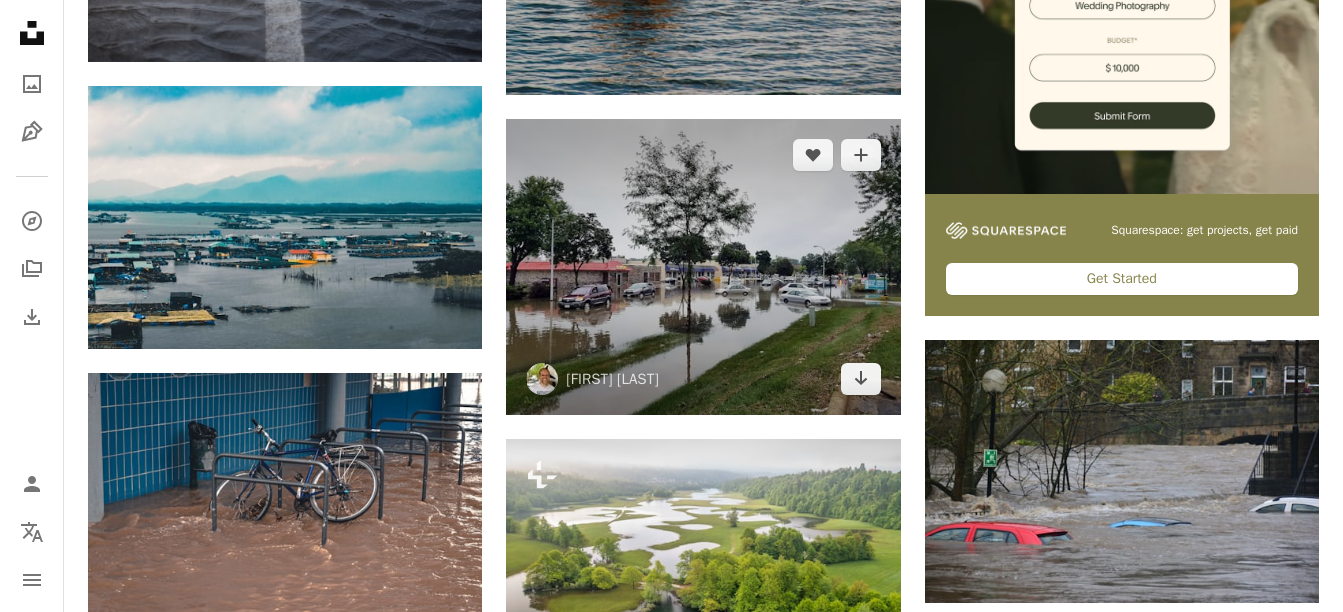 scroll, scrollTop: 800, scrollLeft: 0, axis: vertical 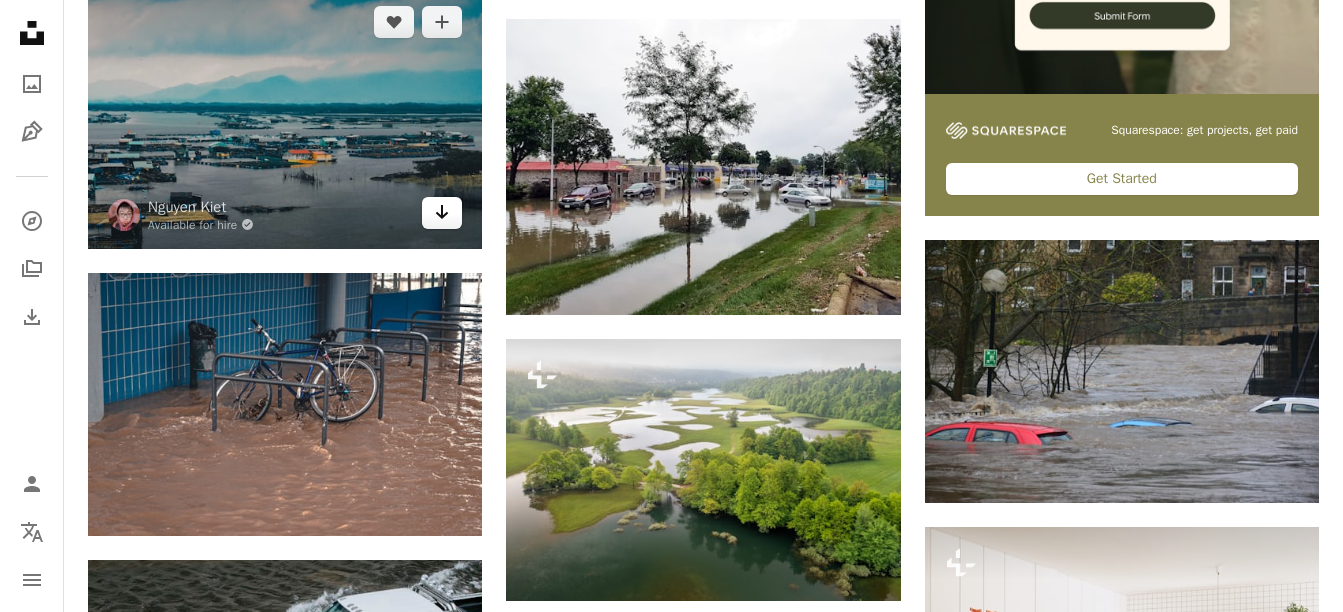 click 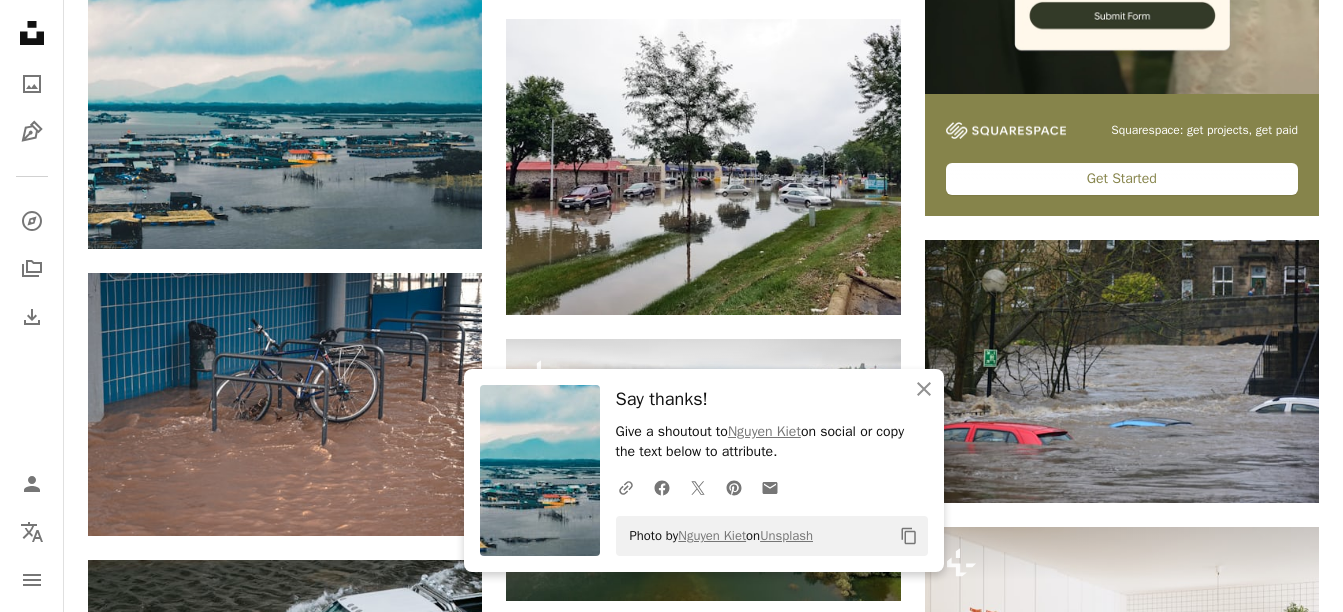 click on "An X shape Close Say thanks! Give a shoutout to  [FIRST] [LAST]  on social or copy the text below to attribute. A URL sharing icon (chains) Facebook icon X (formerly Twitter) icon Pinterest icon An envelope Photo by  [FIRST] [LAST]  on  Unsplash
Copy content" at bounding box center [704, 470] 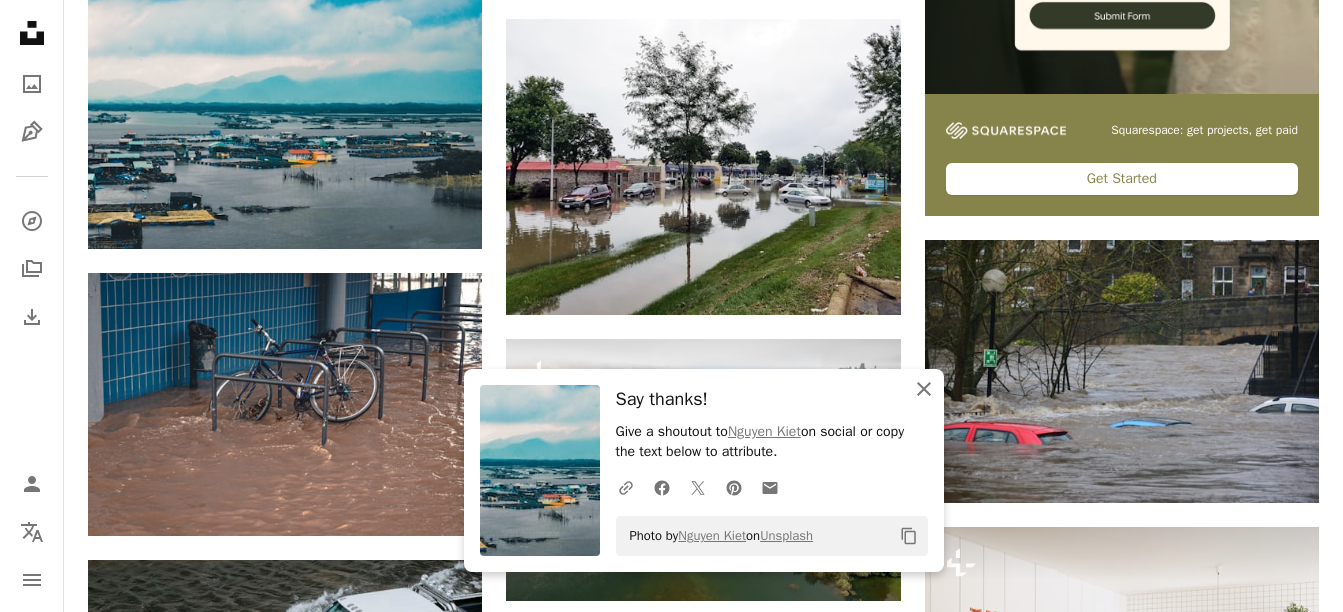 click 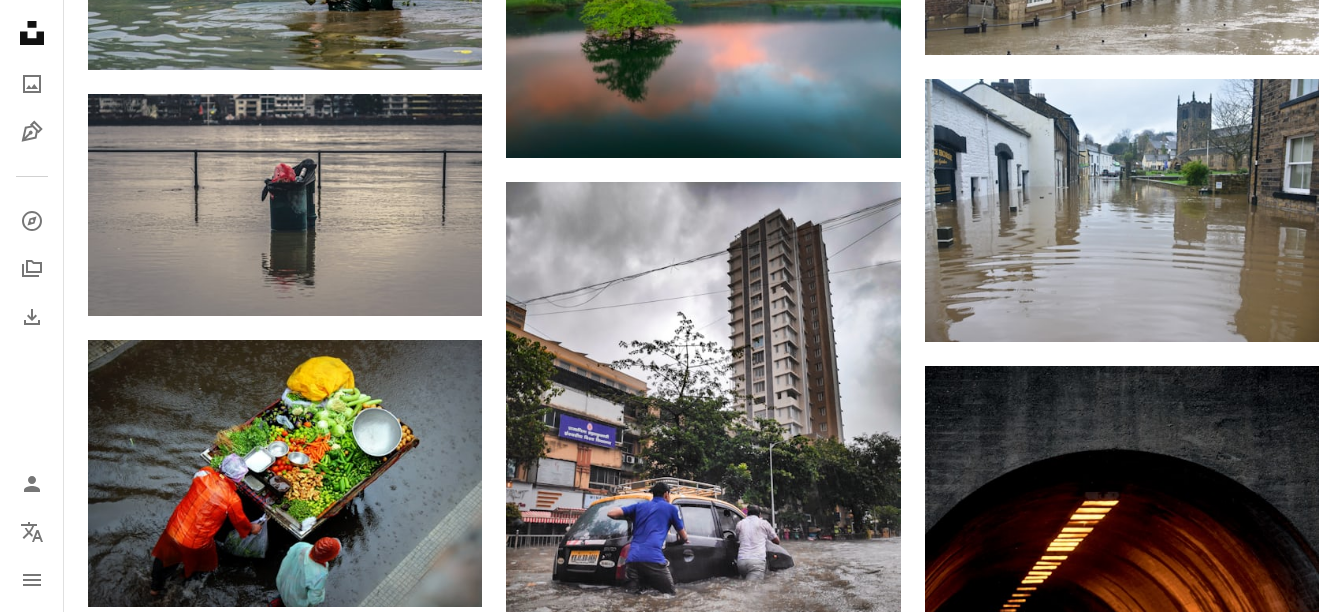 scroll, scrollTop: 2100, scrollLeft: 0, axis: vertical 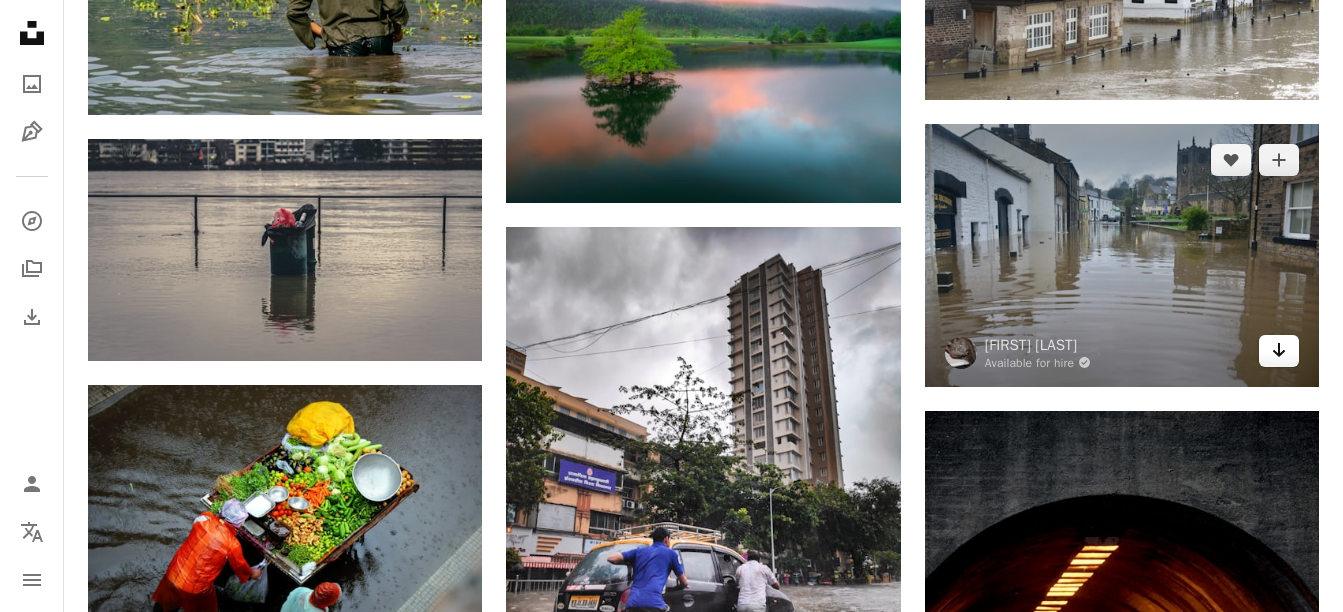 click 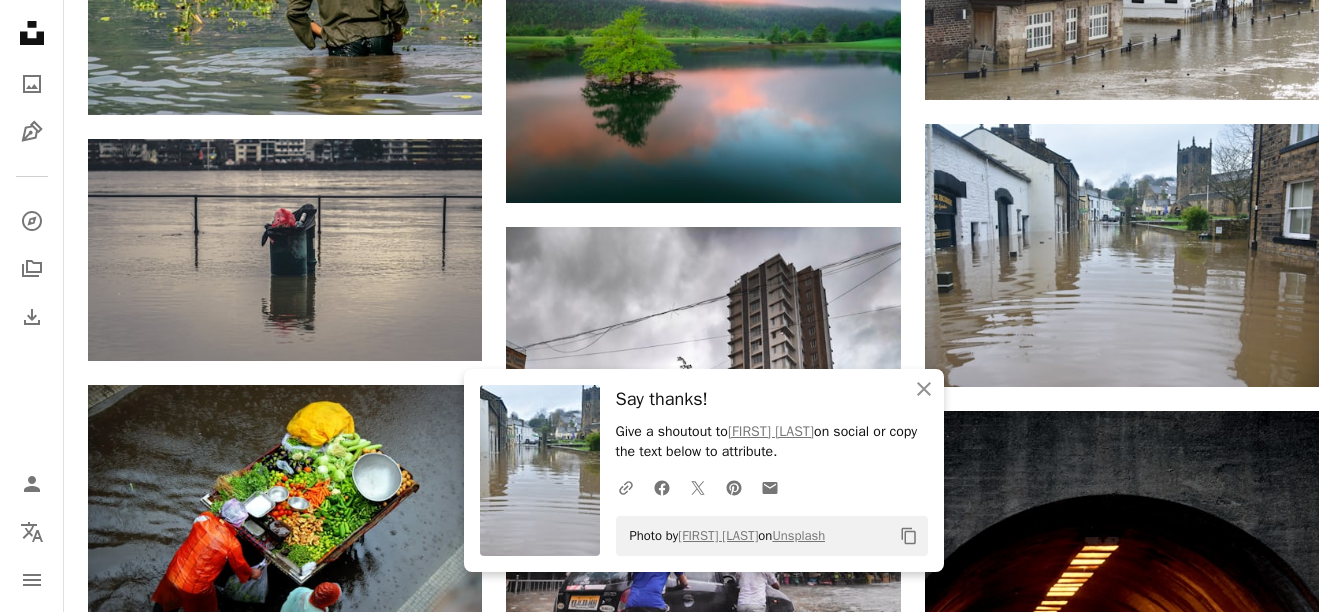 click on "An X shape Close Say thanks! Give a shoutout to  [FIRST] [LAST]  on social or copy the text below to attribute. A URL sharing icon (chains) Facebook icon X (formerly Twitter) icon Pinterest icon An envelope Photo by  [FIRST] [LAST]  on  Unsplash
Copy content" at bounding box center (704, 470) 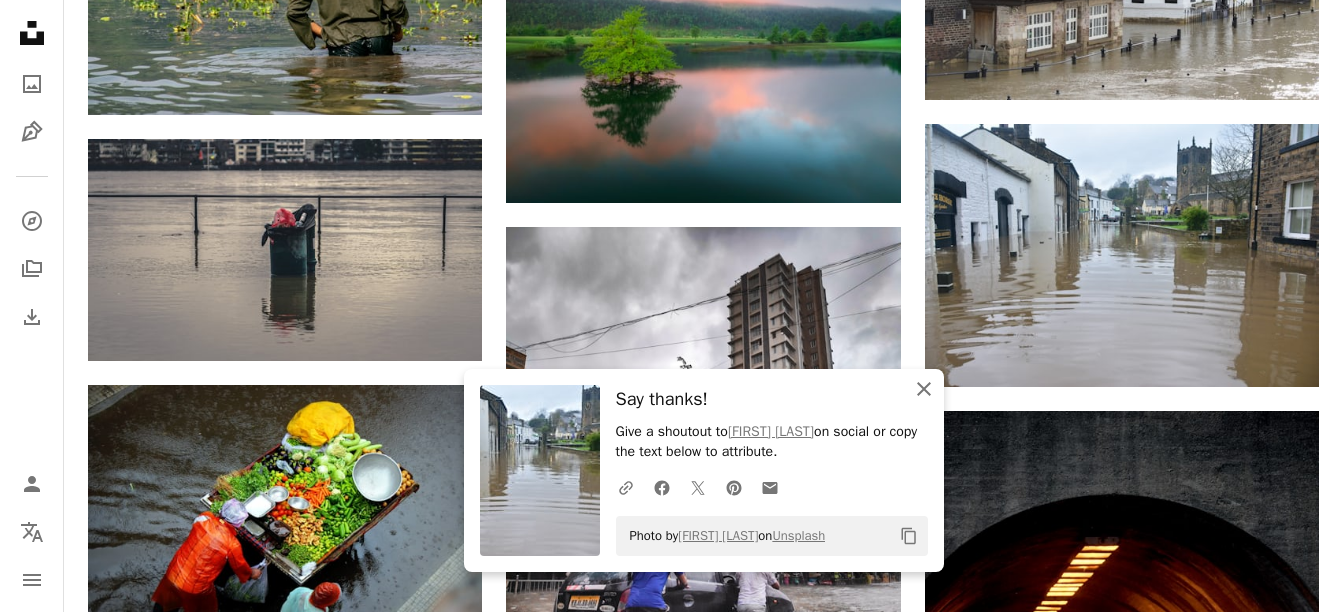 click 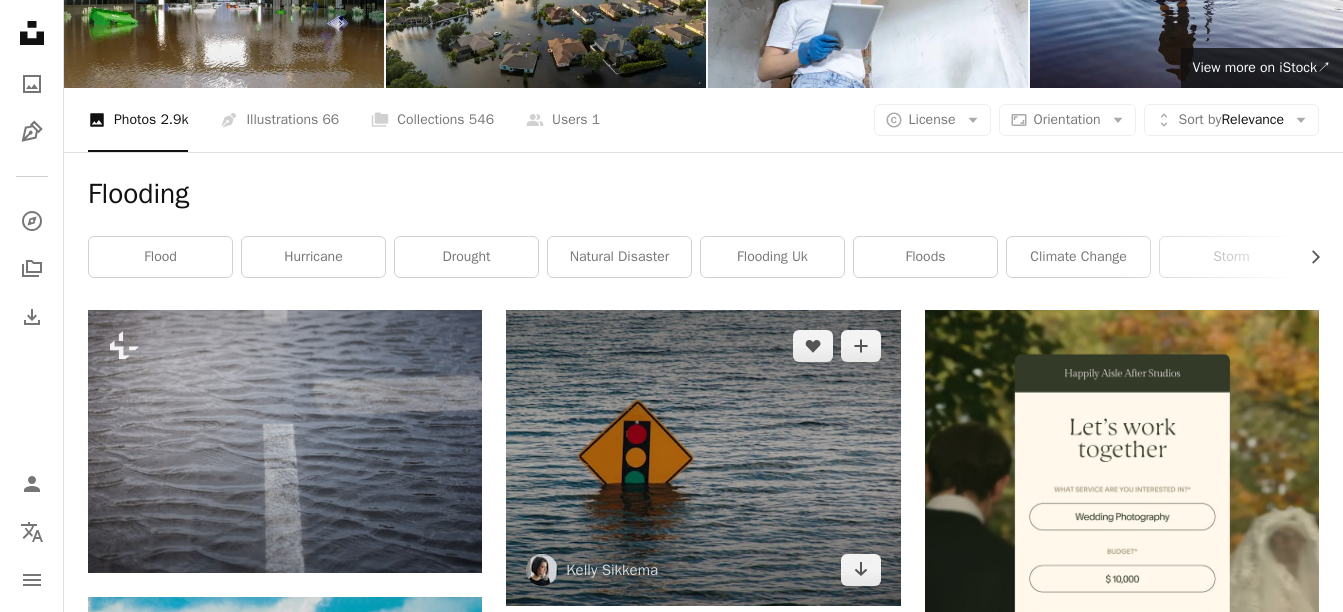 scroll, scrollTop: 200, scrollLeft: 0, axis: vertical 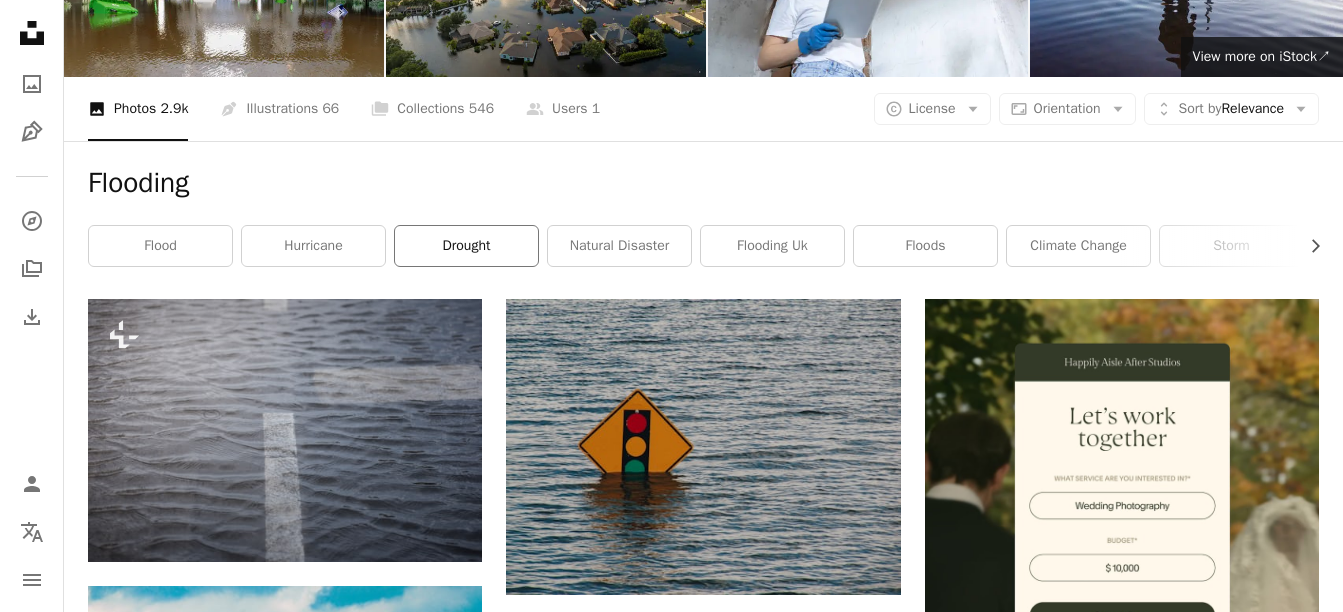 click on "drought" at bounding box center [466, 246] 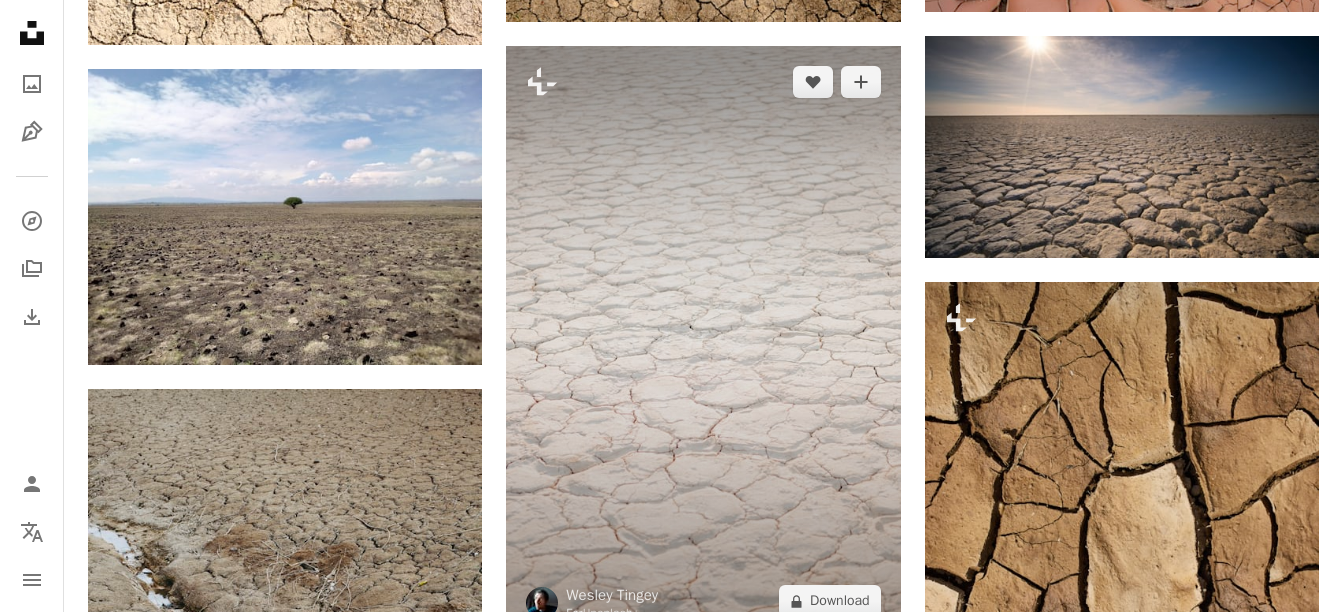 scroll, scrollTop: 1569, scrollLeft: 0, axis: vertical 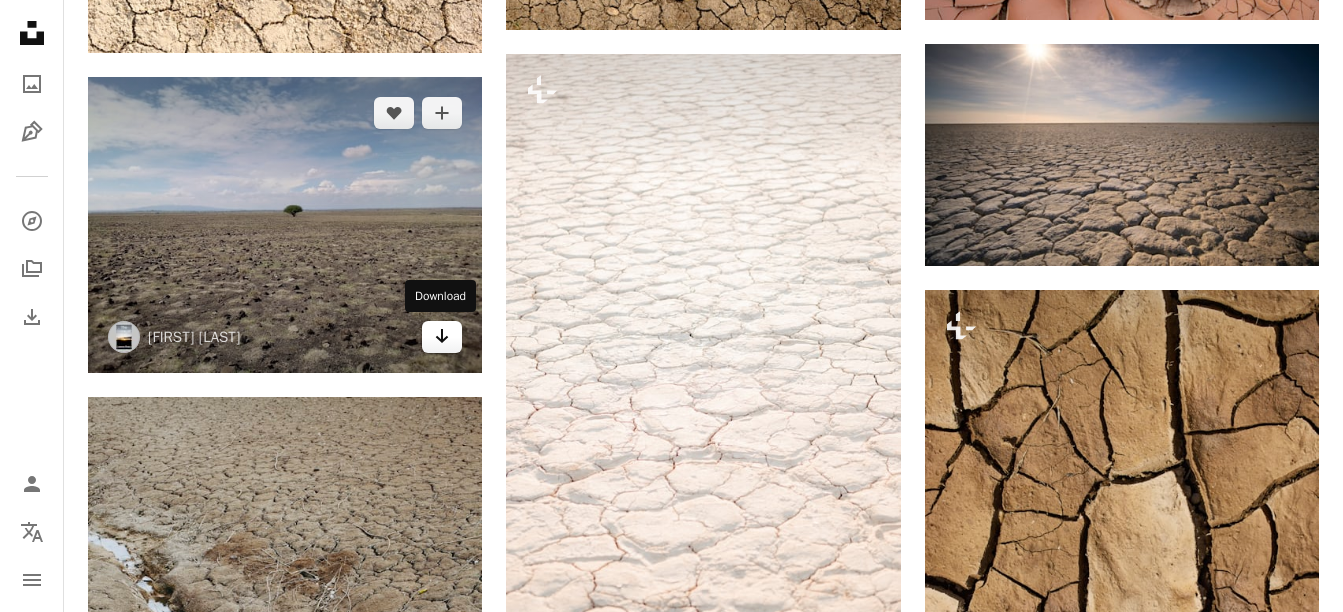 click on "Arrow pointing down" 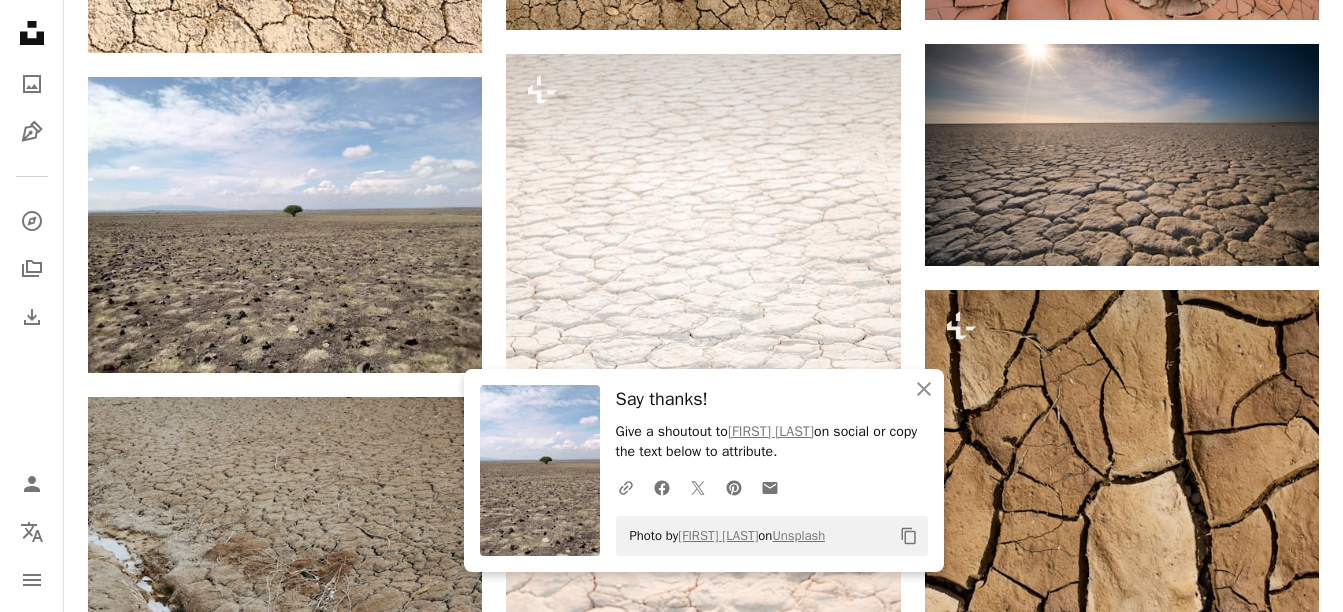 click on "Say thanks!" at bounding box center [772, 399] 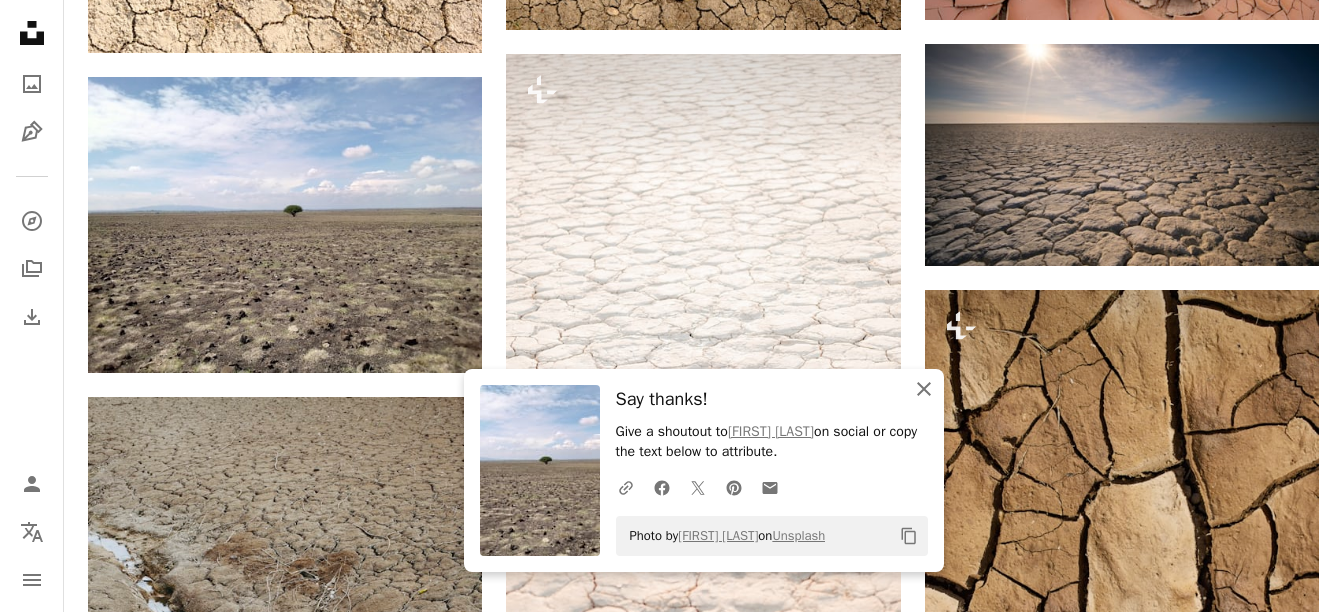 click 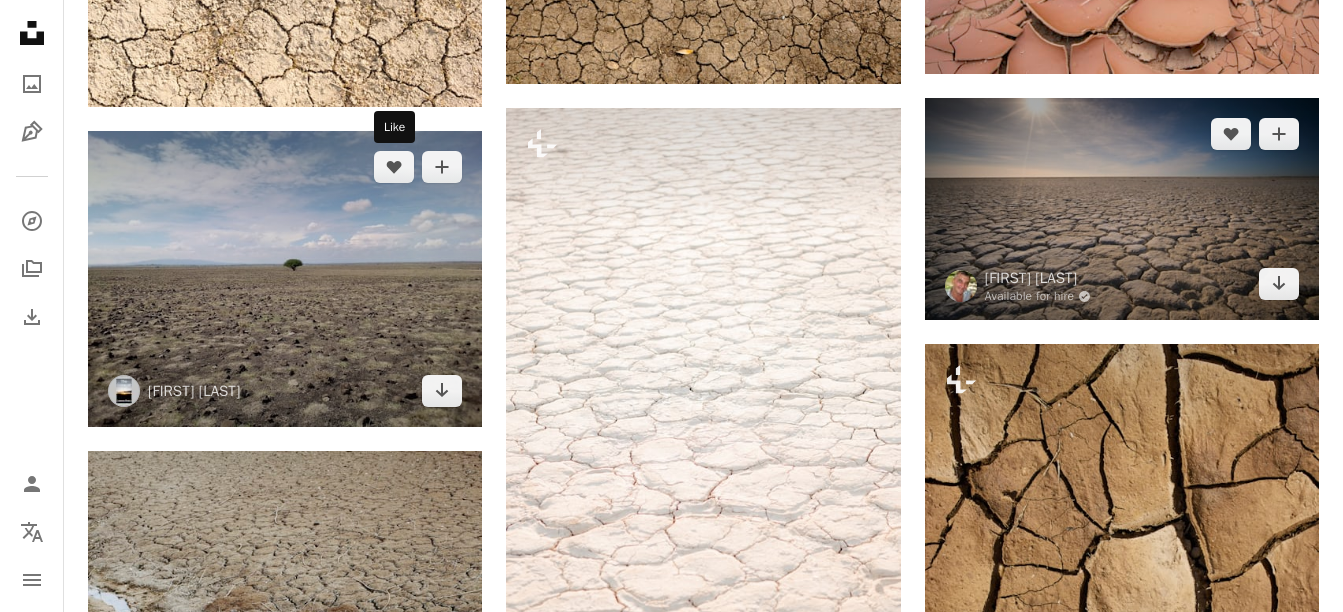 scroll, scrollTop: 1469, scrollLeft: 0, axis: vertical 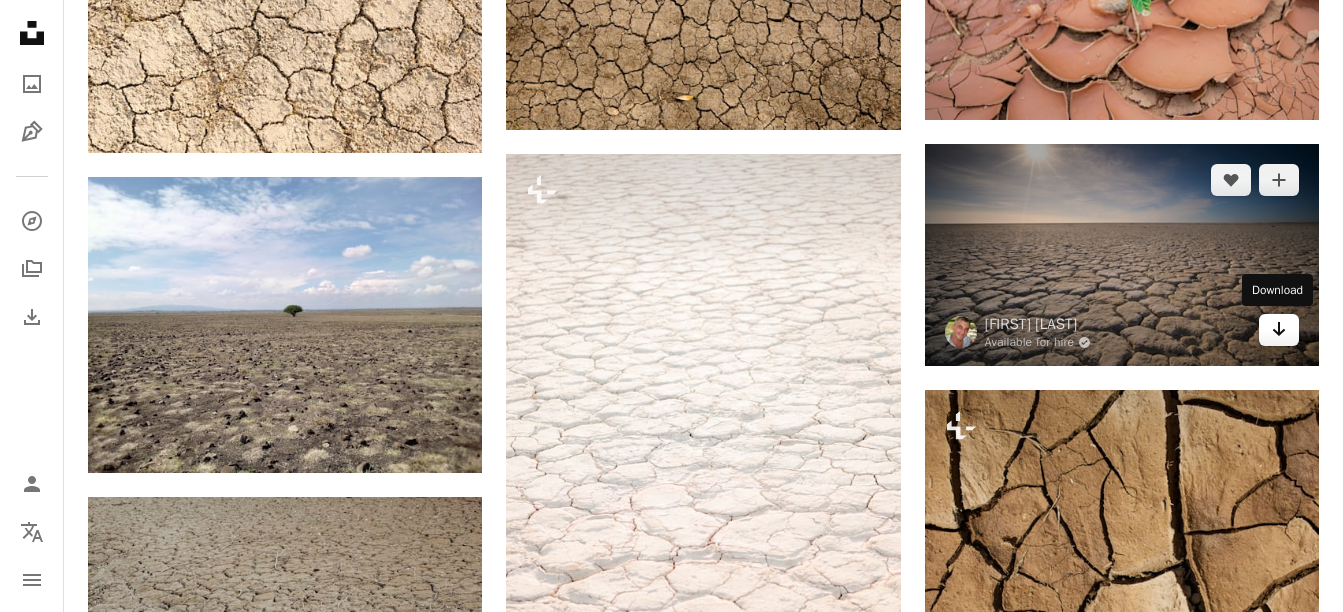 click 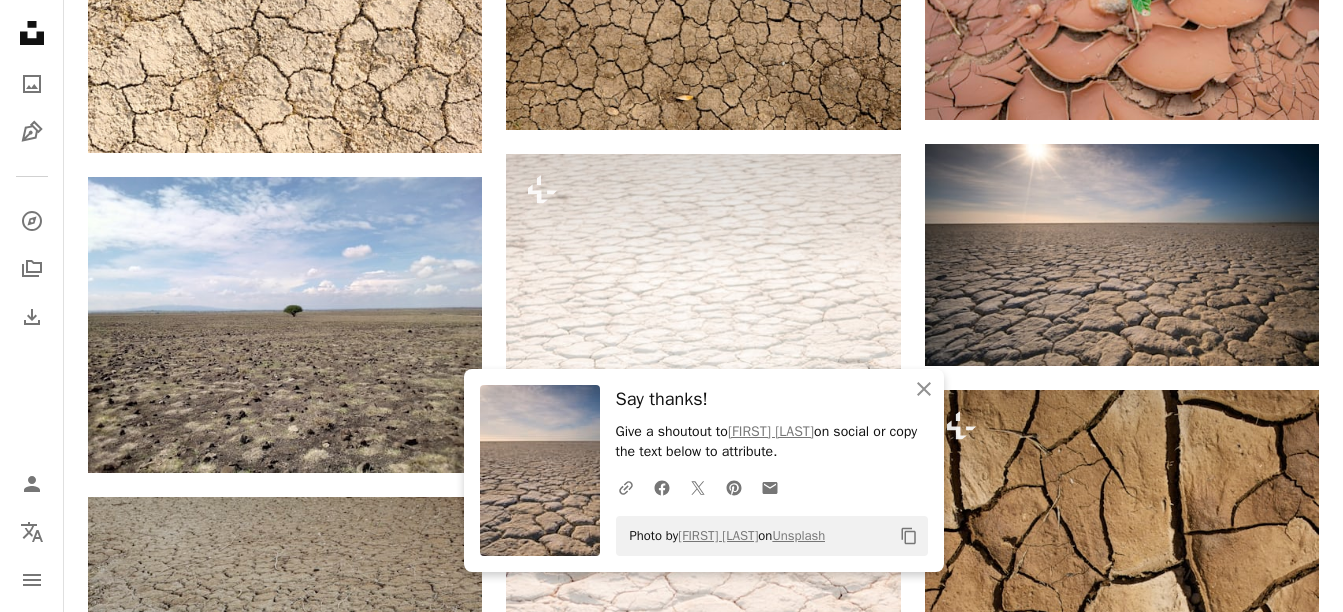 click on "Say thanks!" at bounding box center [772, 399] 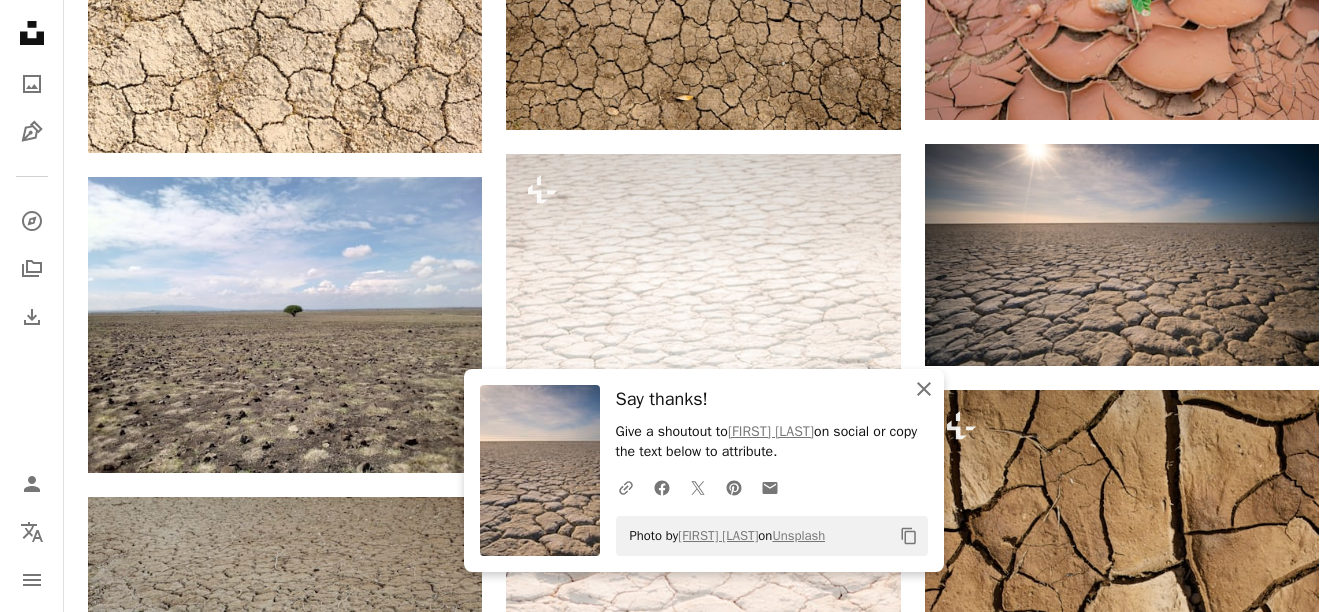 click 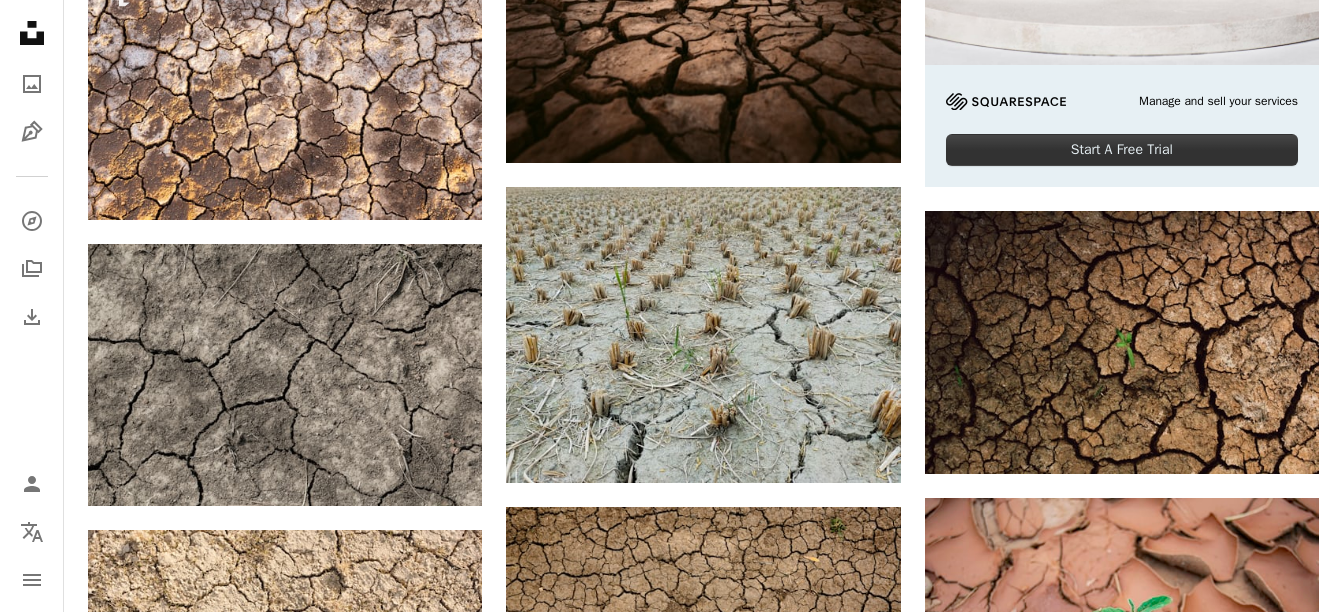 scroll, scrollTop: 869, scrollLeft: 0, axis: vertical 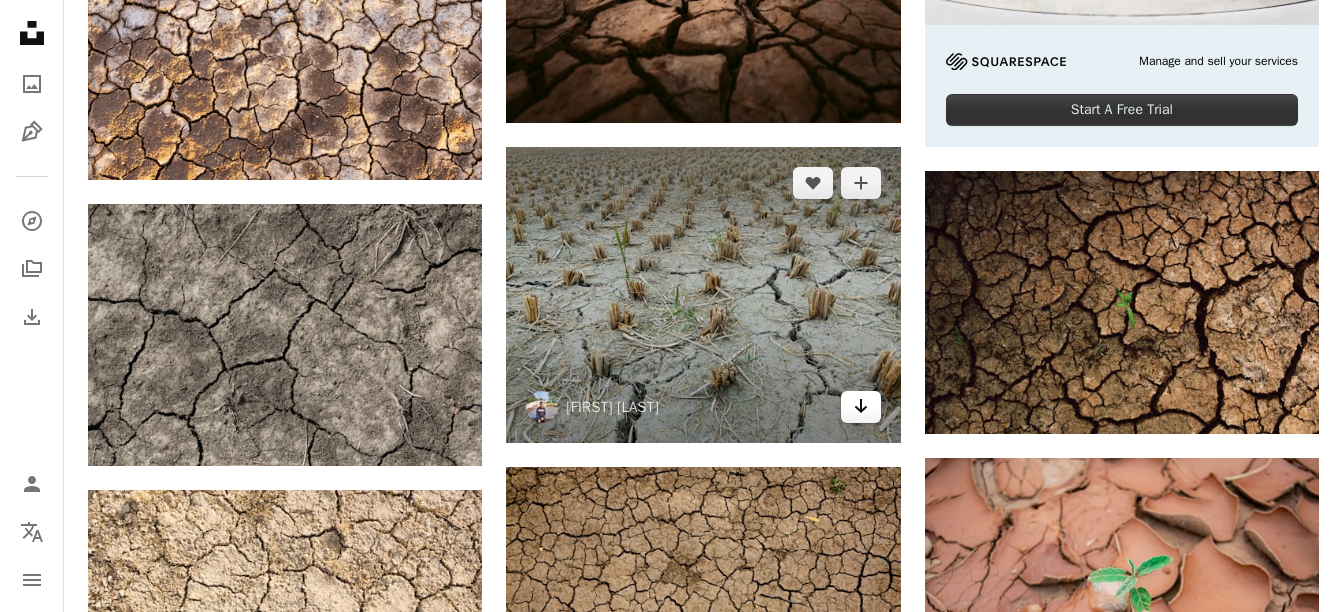 click on "Arrow pointing down" 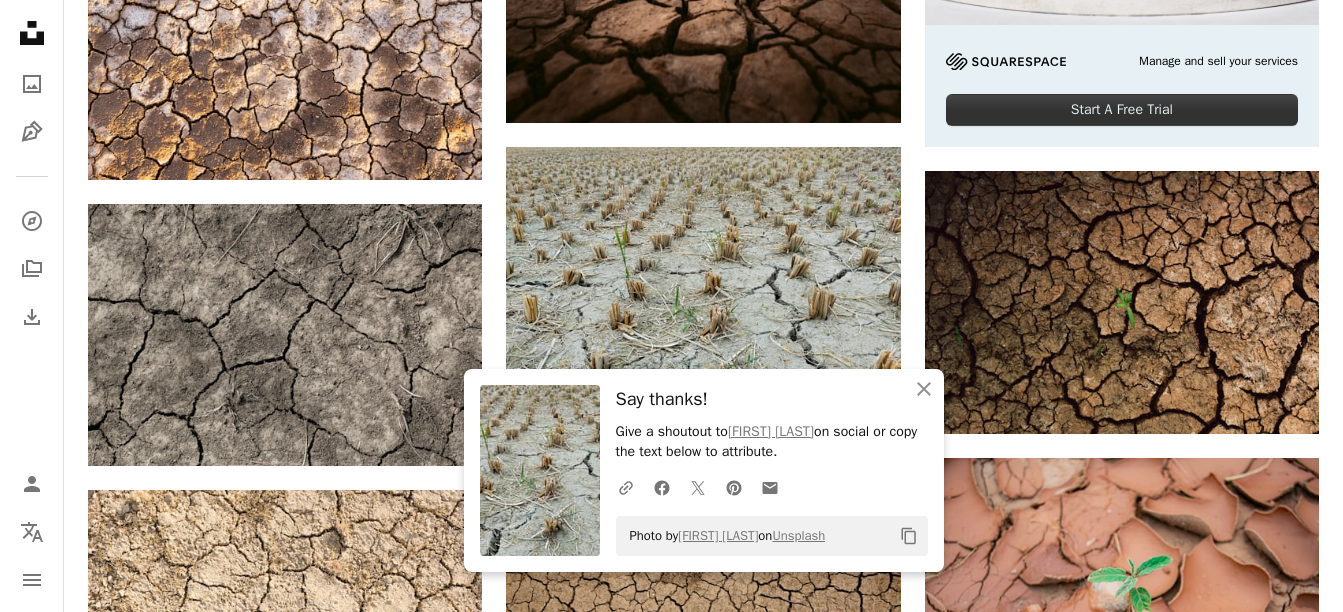 click on "An X shape Close Say thanks! Give a shoutout to  [FIRST] [LAST]  on social or copy the text below to attribute. A URL sharing icon (chains) Facebook icon X (formerly Twitter) icon Pinterest icon An envelope Photo by  [FIRST] [LAST]  on  Unsplash
Copy content" at bounding box center (704, 470) 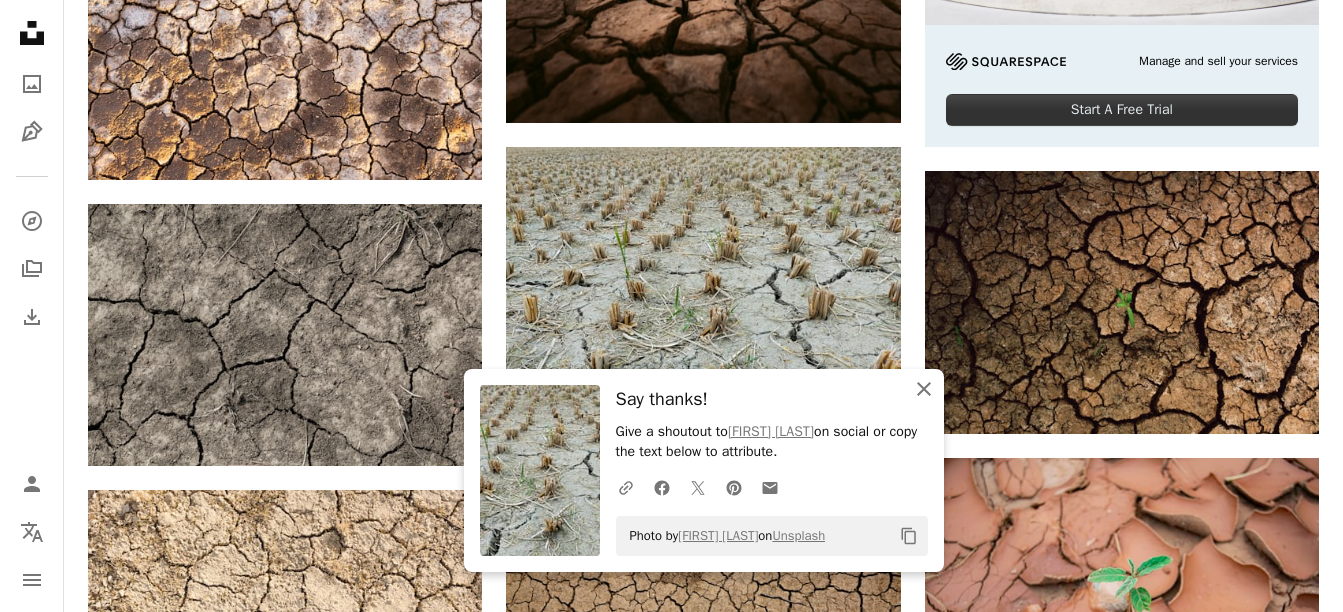 click 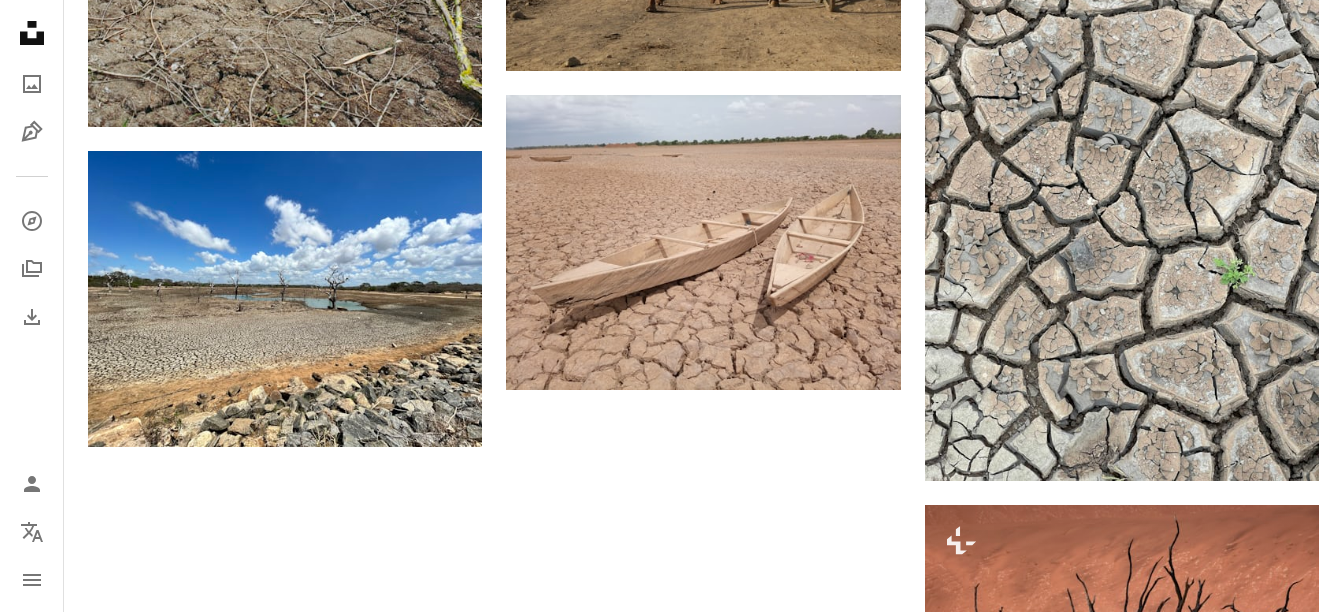 scroll, scrollTop: 2469, scrollLeft: 0, axis: vertical 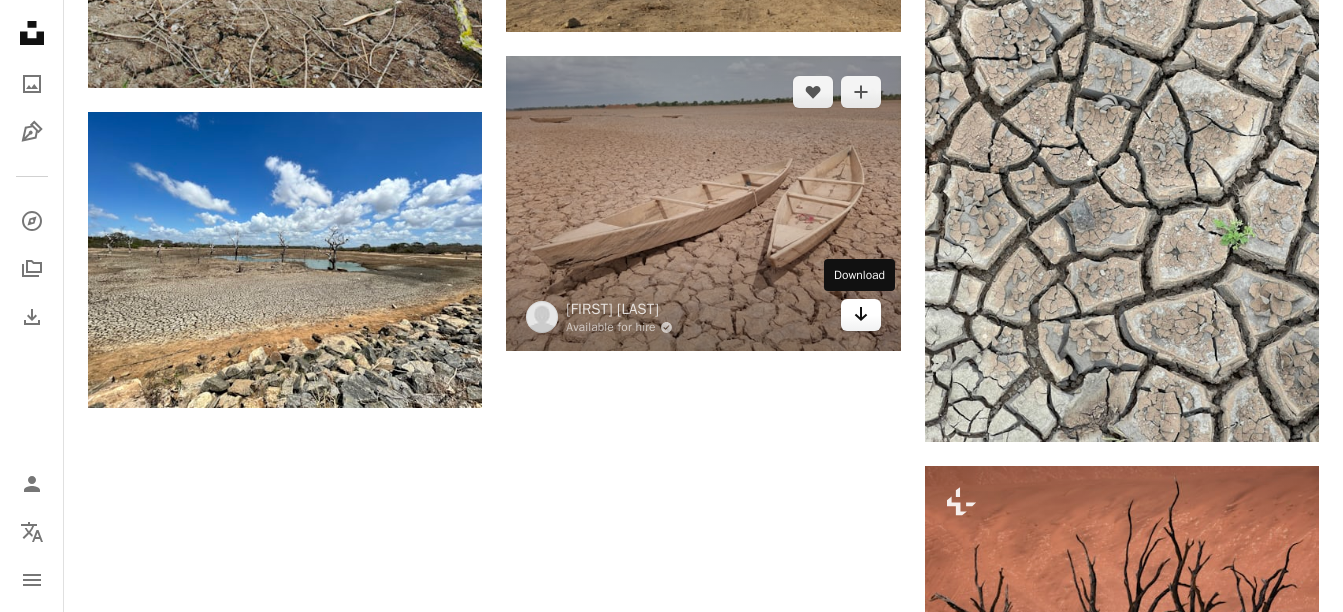 click on "Arrow pointing down" 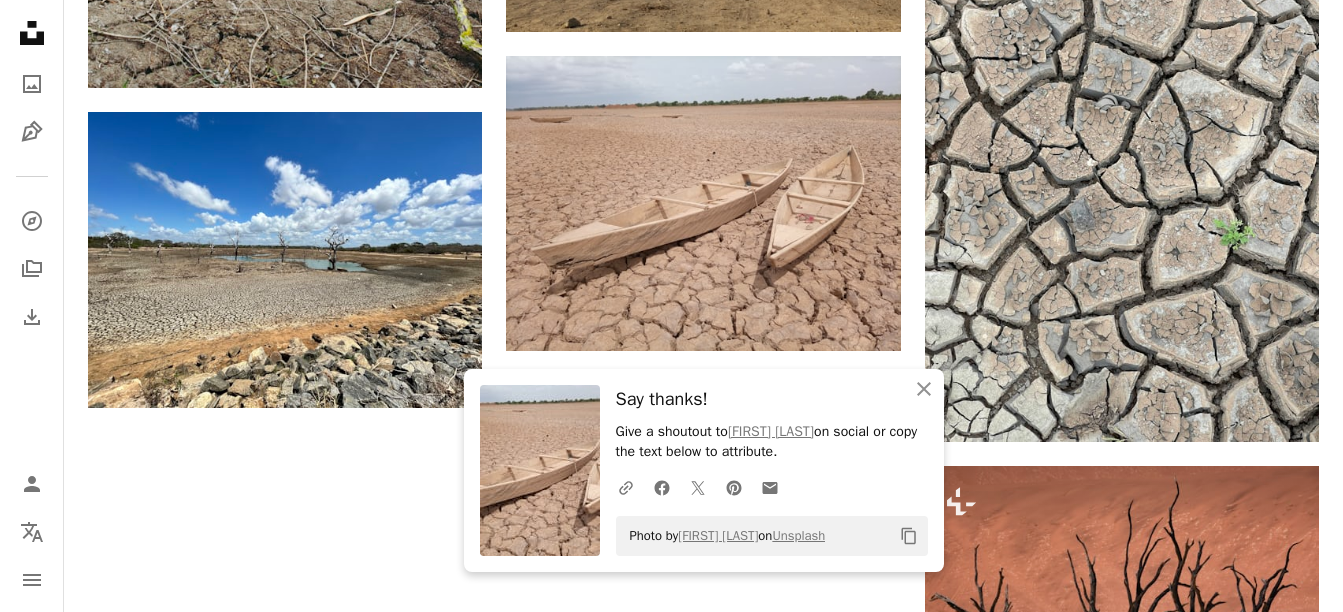 click on "Plus sign for Unsplash+ A heart A plus sign [FIRST] [LAST] For  Unsplash+ A lock   Download Plus sign for Unsplash+ A heart A plus sign [FIRST] [LAST] For  Unsplash+ A lock   Download A heart A plus sign [FIRST] [LAST] Arrow pointing down A heart A plus sign [FIRST] [LAST] Available for hire A checkmark inside of a circle Arrow pointing down A heart A plus sign [FIRST] [LAST] Arrow pointing down A heart A plus sign [FIRST] [LAST] Available for hire A checkmark inside of a circle Arrow pointing down A heart A plus sign [FIRST] [LAST] Arrow pointing down A heart A plus sign [FIRST] [LAST] Arrow pointing down A heart A plus sign [FIRST] [LAST] Arrow pointing down A heart A plus sign [FIRST] [LAST] Available for hire A checkmark inside of a circle Arrow pointing down Plus sign for Unsplash+ A heart A plus sign [FIRST] [LAST] For  Unsplash+ A lock   Download A heart A plus sign [FIRST] [LAST] Available for hire A checkmark inside of a circle Arrow pointing down A heart A plus sign [FIRST] [LAST] Available for hire A heart" at bounding box center [703, -478] 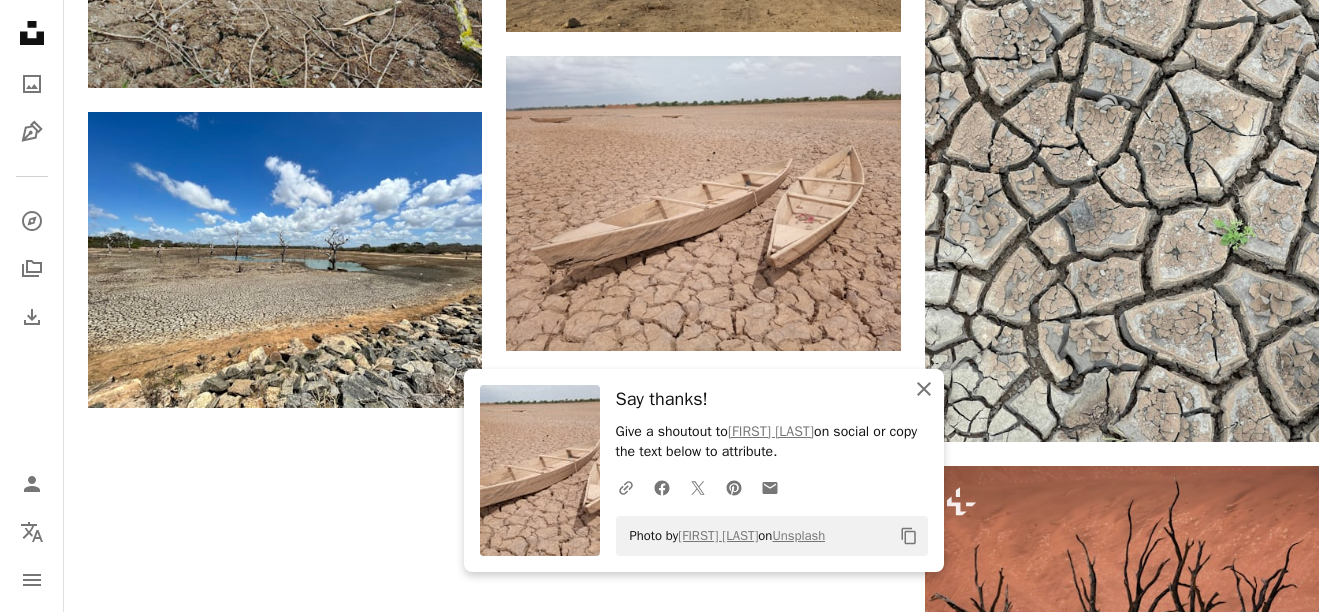 click 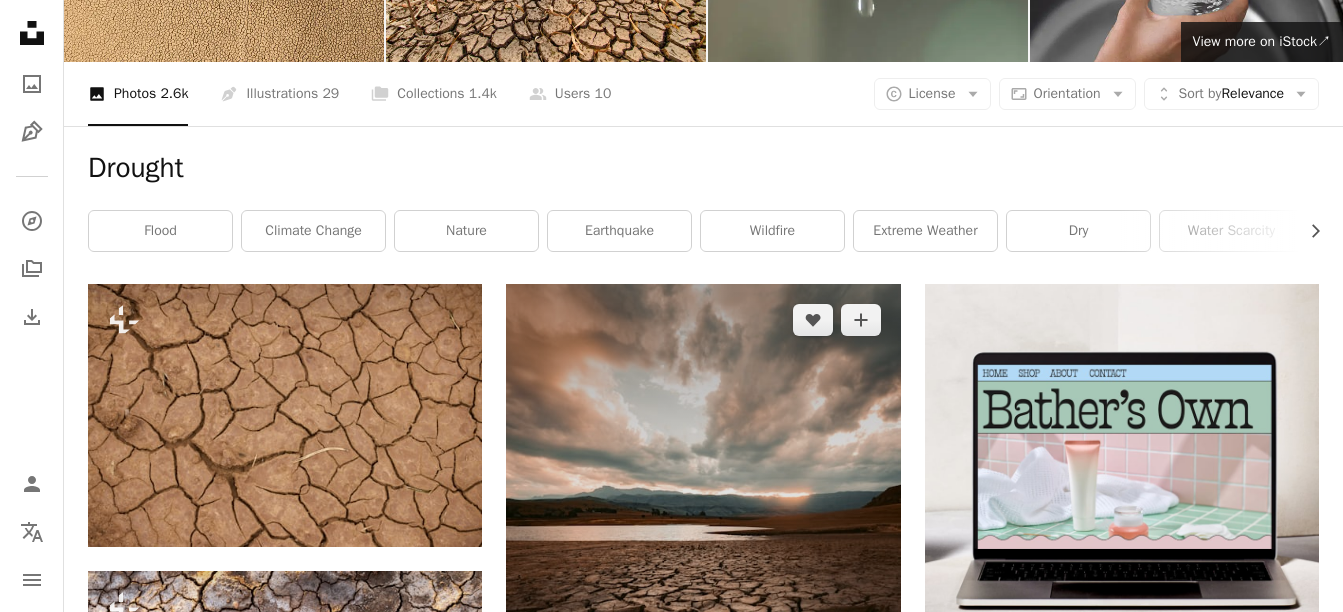 scroll, scrollTop: 0, scrollLeft: 0, axis: both 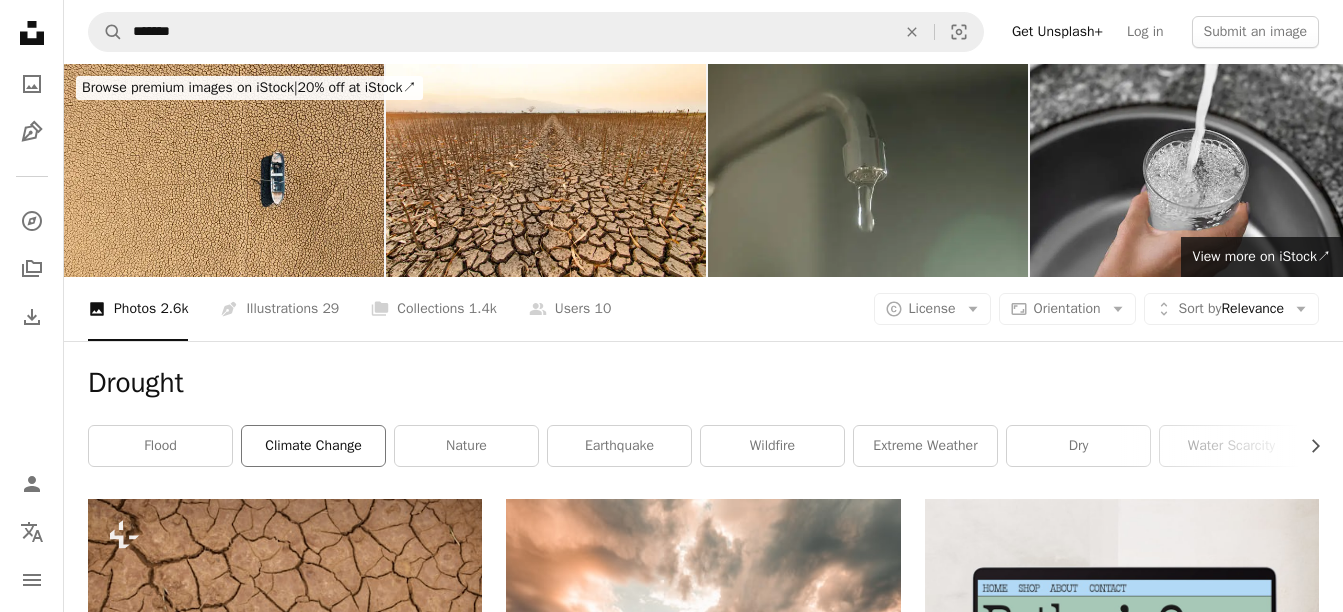 click on "climate change" at bounding box center [313, 446] 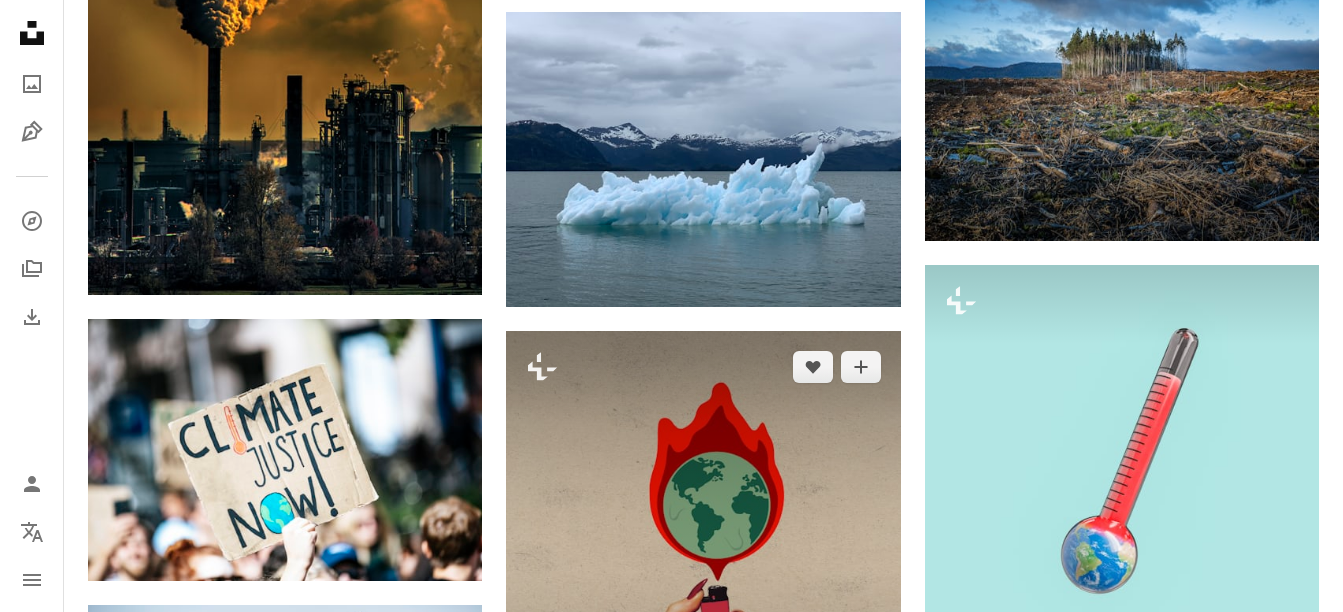 scroll, scrollTop: 1000, scrollLeft: 0, axis: vertical 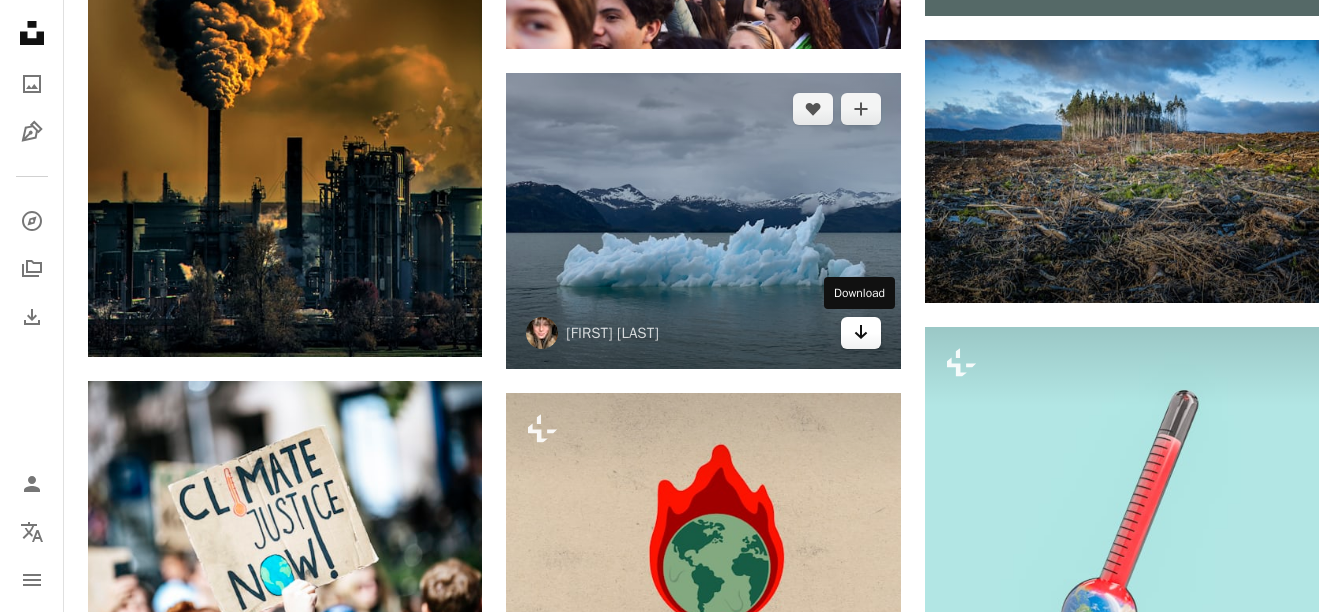 click on "Arrow pointing down" 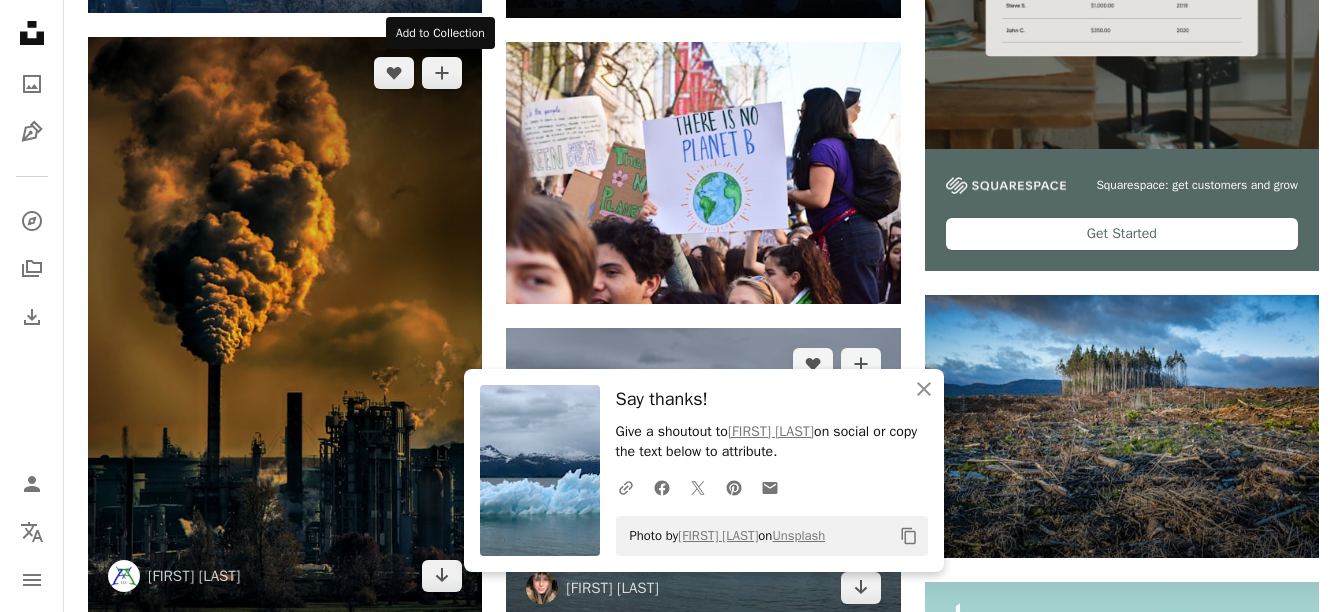 scroll, scrollTop: 800, scrollLeft: 0, axis: vertical 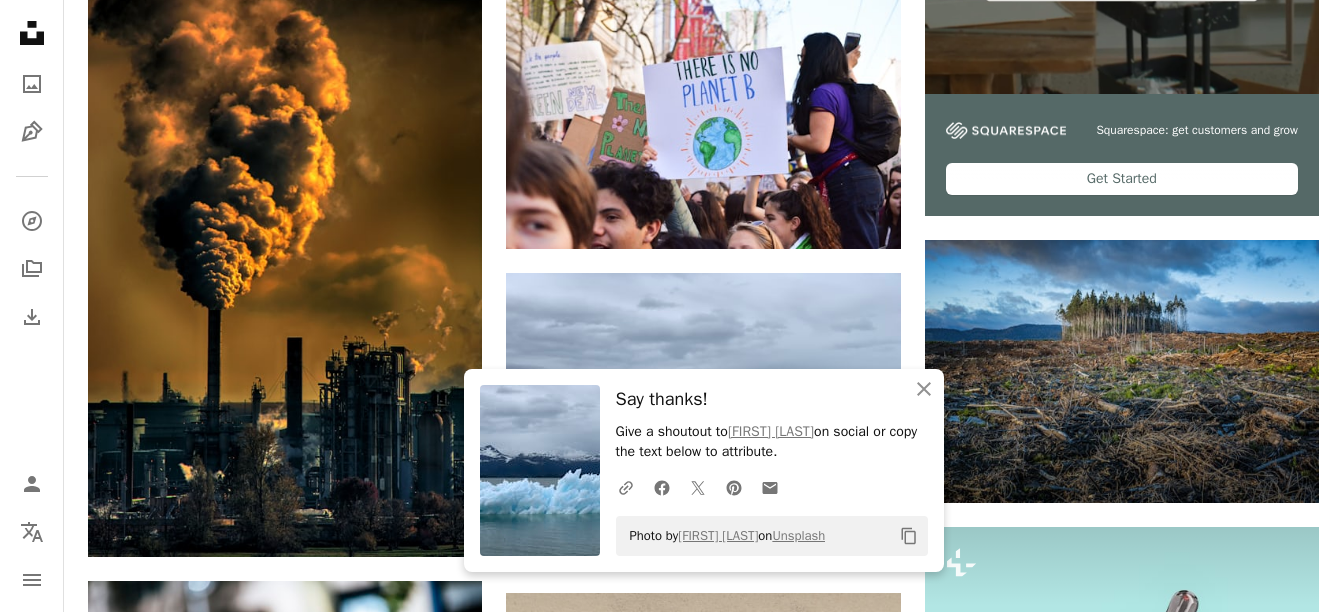 click on "Say thanks!" at bounding box center [772, 399] 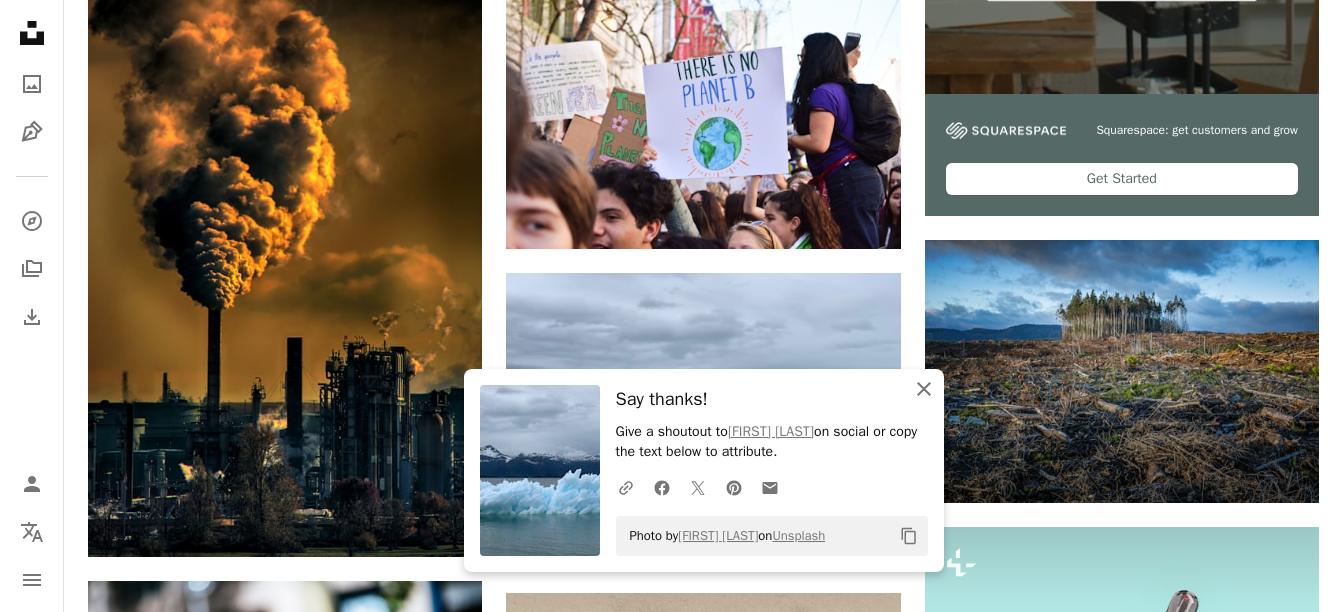 click 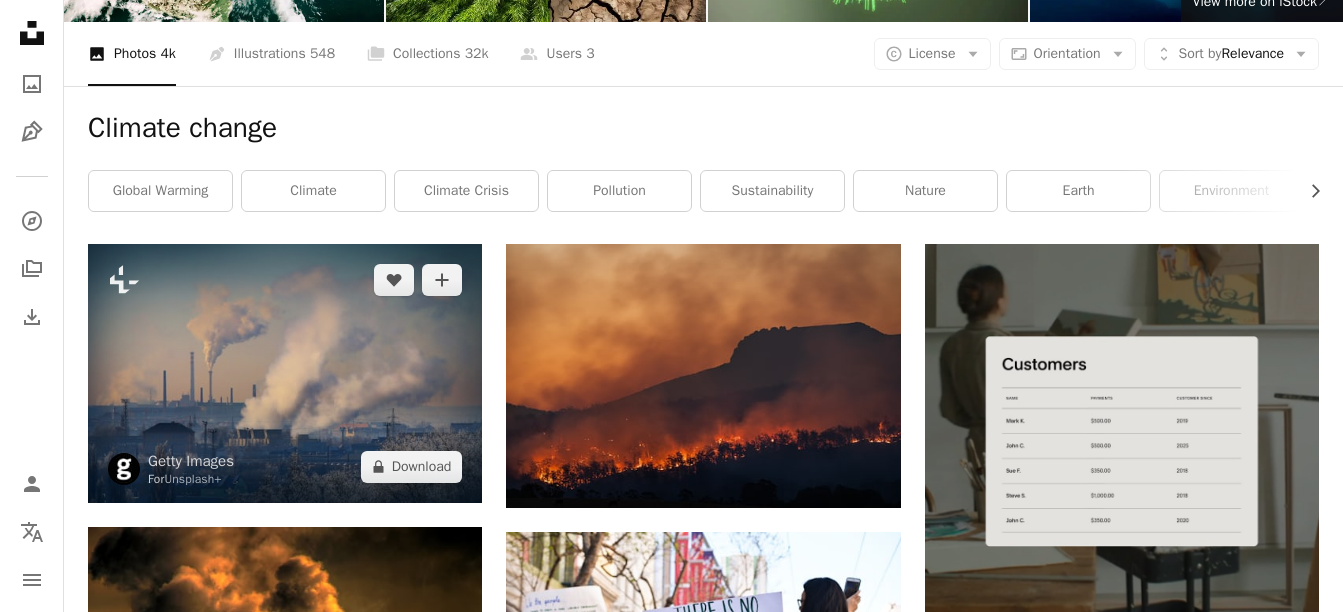scroll, scrollTop: 300, scrollLeft: 0, axis: vertical 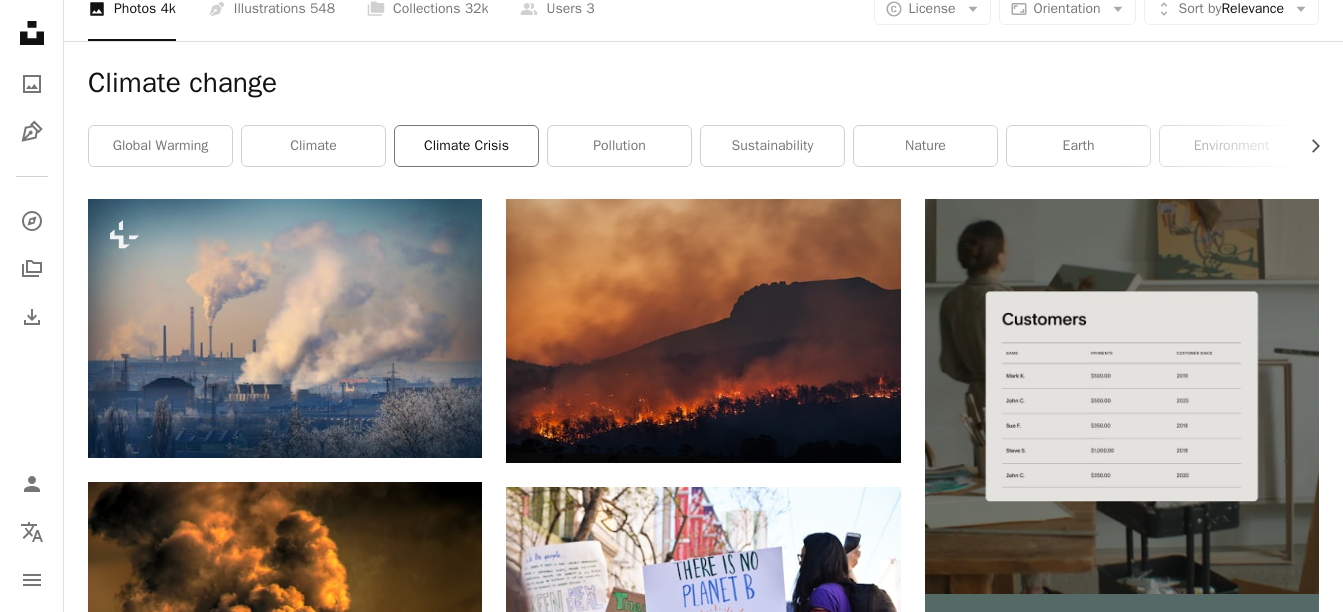 click on "climate crisis" at bounding box center (466, 146) 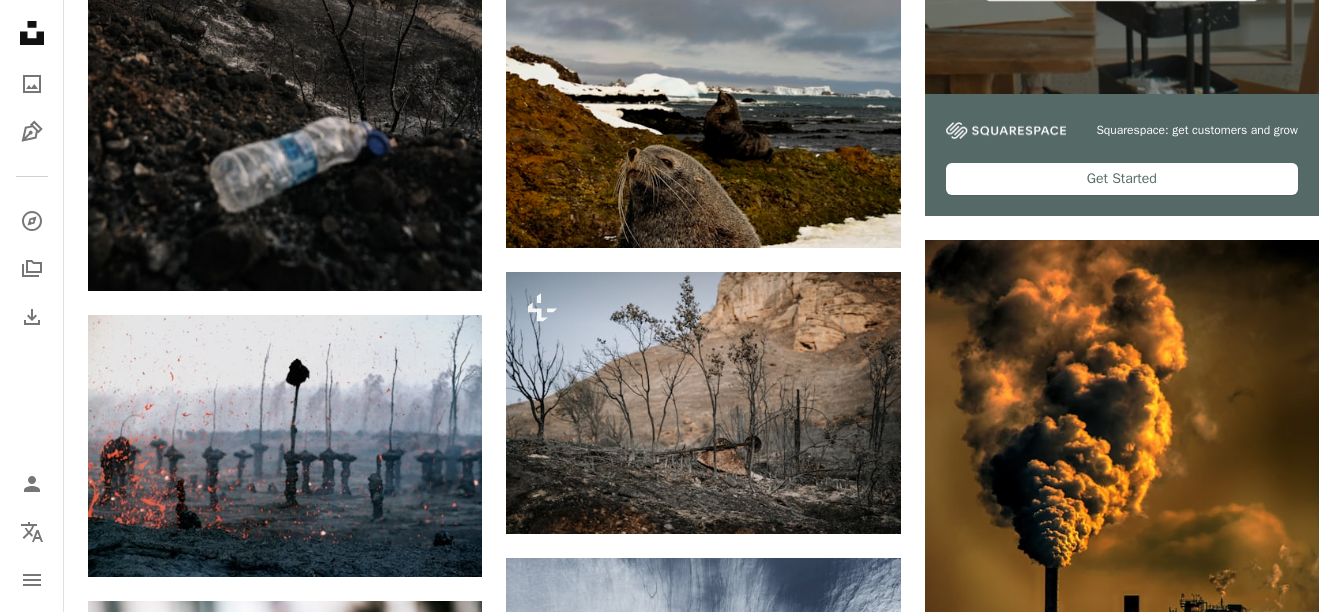 scroll, scrollTop: 0, scrollLeft: 0, axis: both 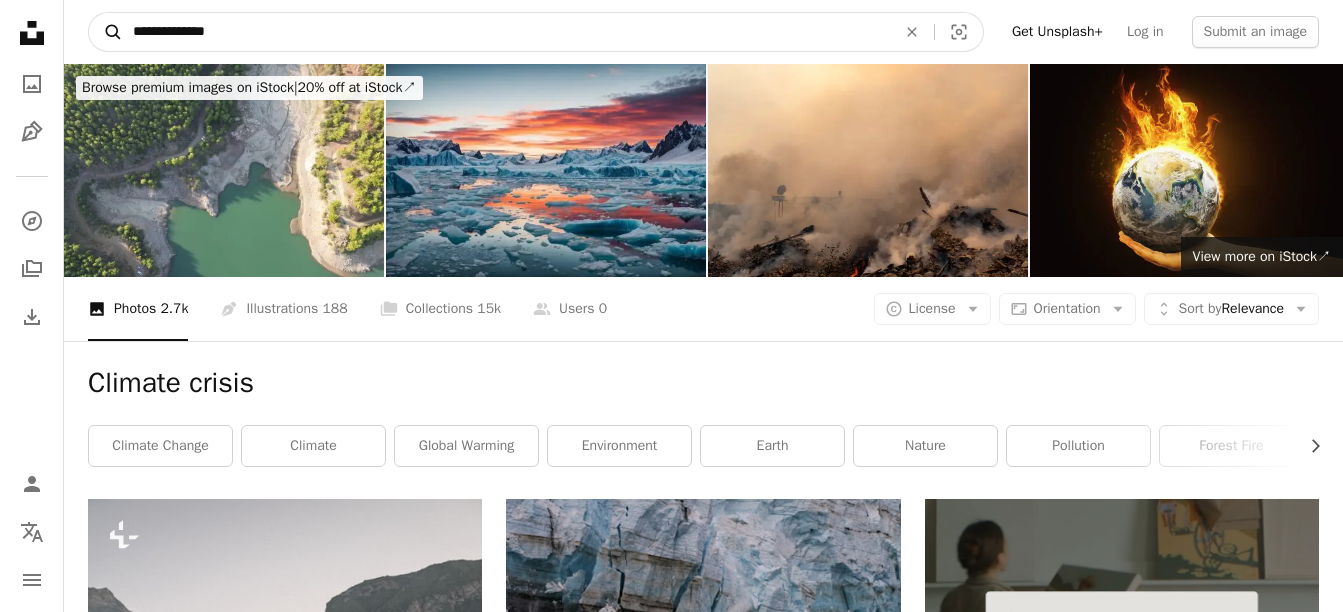 drag, startPoint x: 241, startPoint y: 35, endPoint x: 101, endPoint y: 34, distance: 140.00357 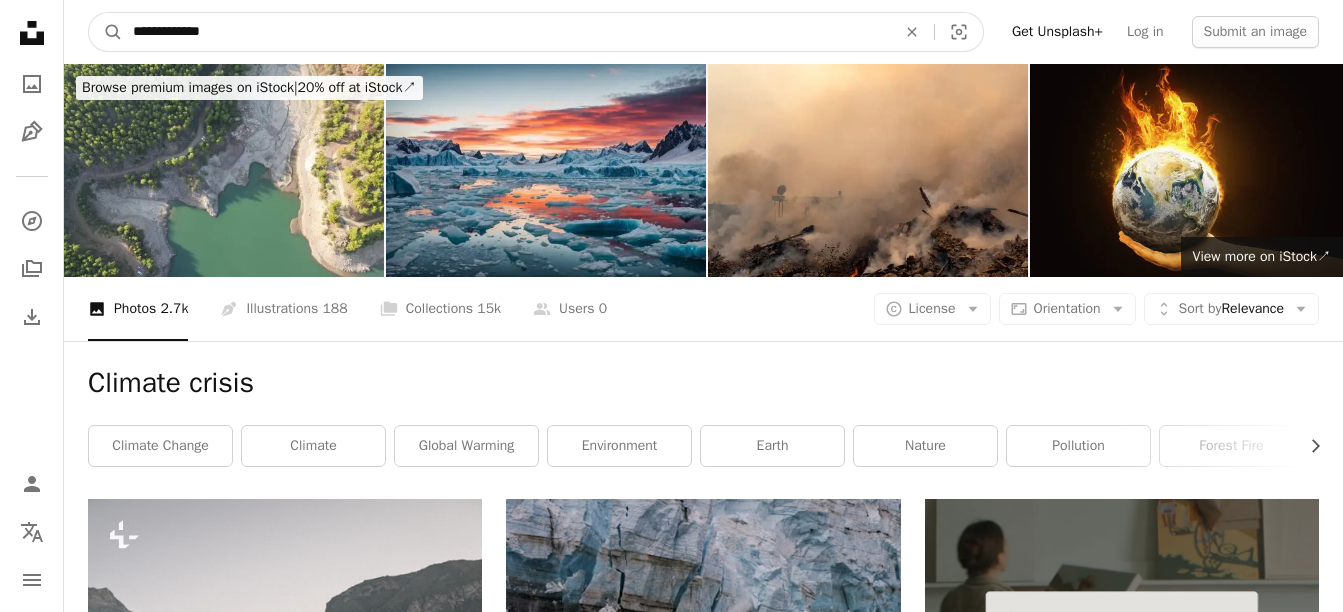 type on "**********" 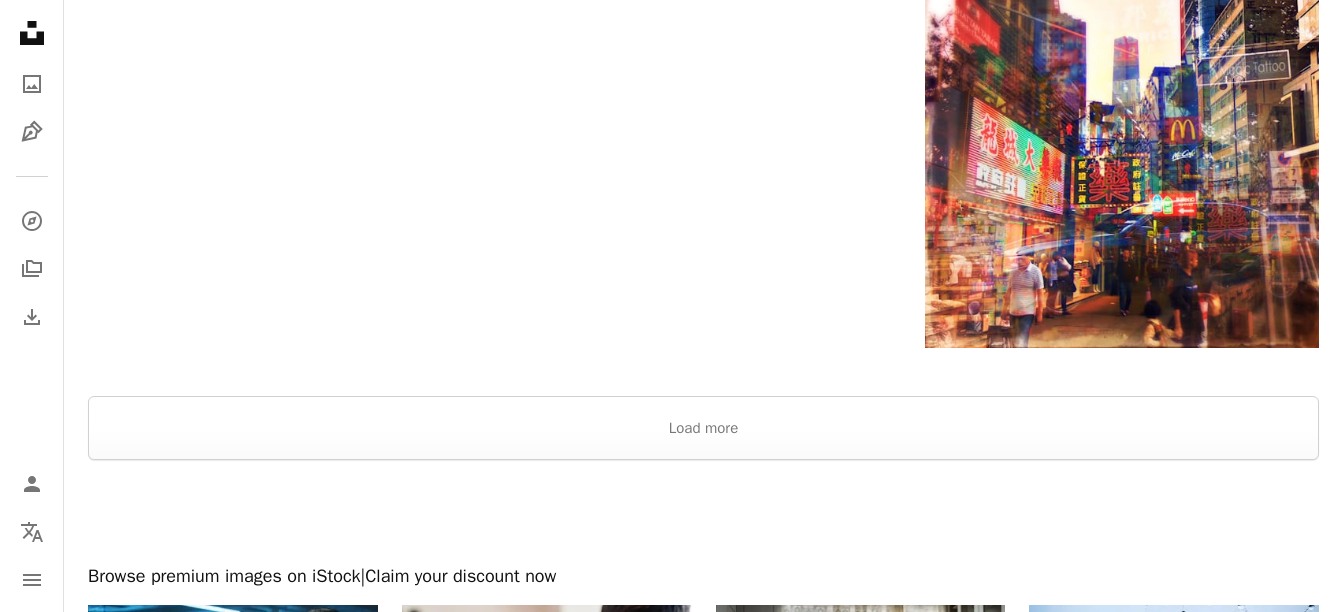 scroll, scrollTop: 3100, scrollLeft: 0, axis: vertical 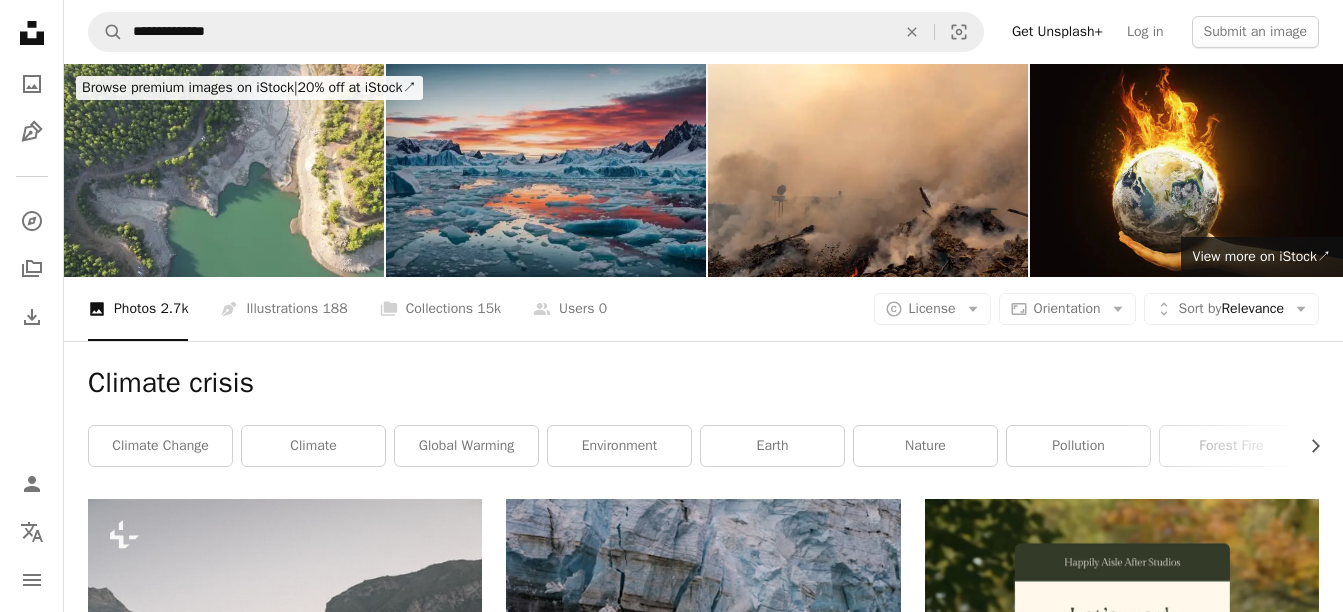click at bounding box center (546, 170) 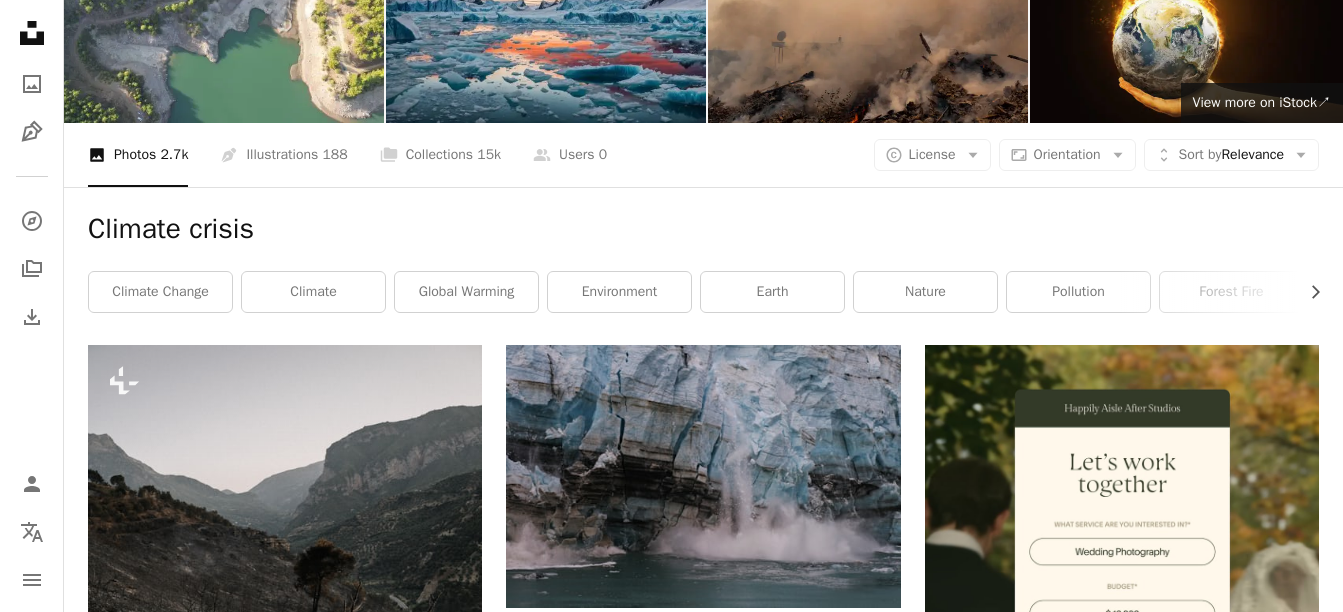 scroll, scrollTop: 0, scrollLeft: 0, axis: both 